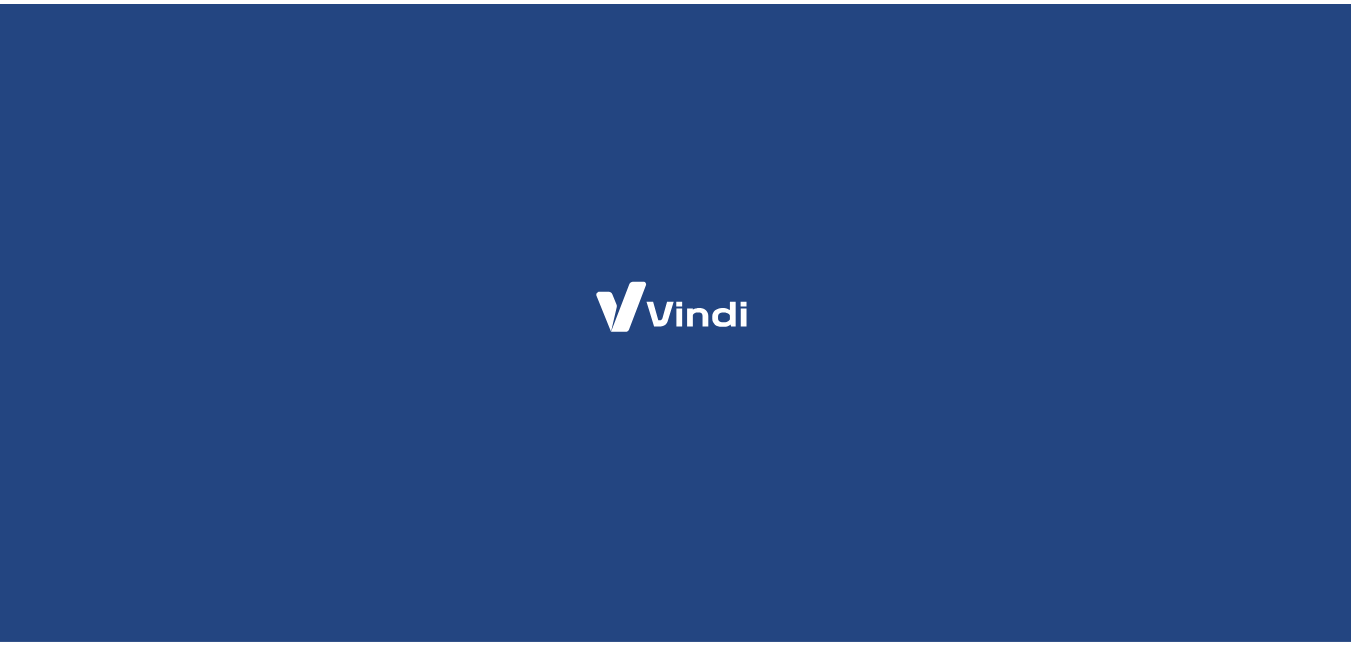 scroll, scrollTop: 0, scrollLeft: 0, axis: both 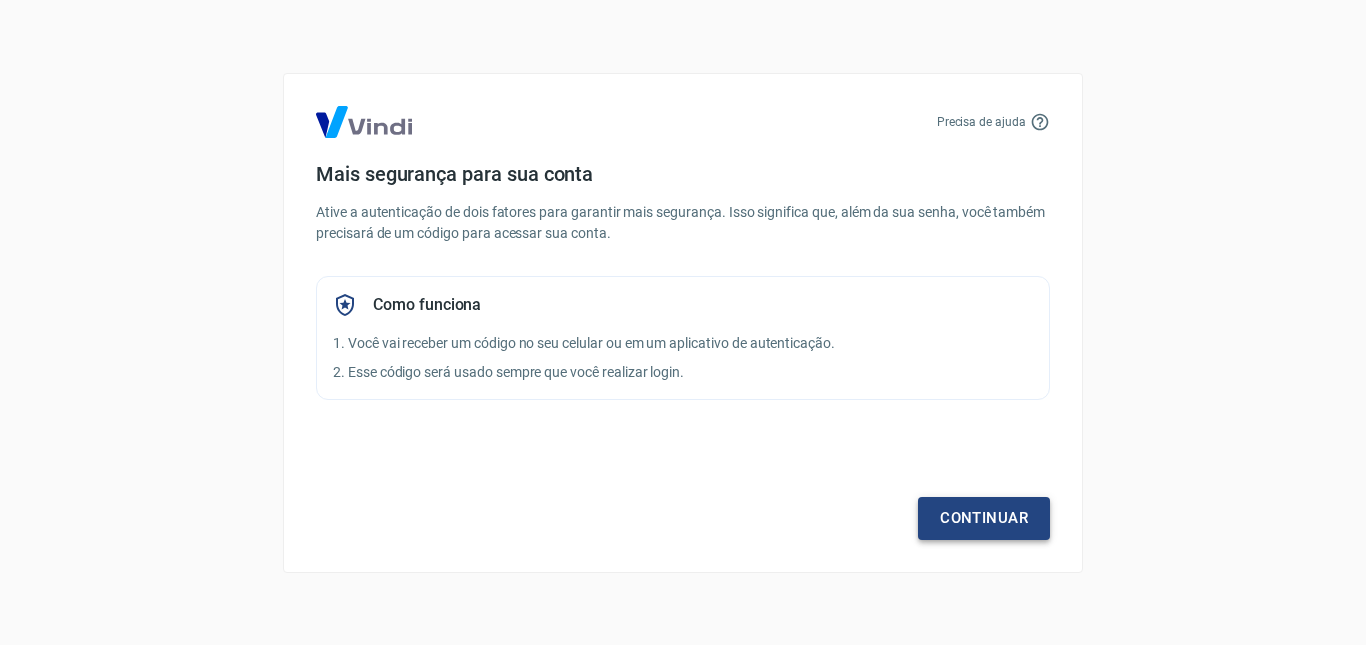 click on "Continuar" at bounding box center [984, 518] 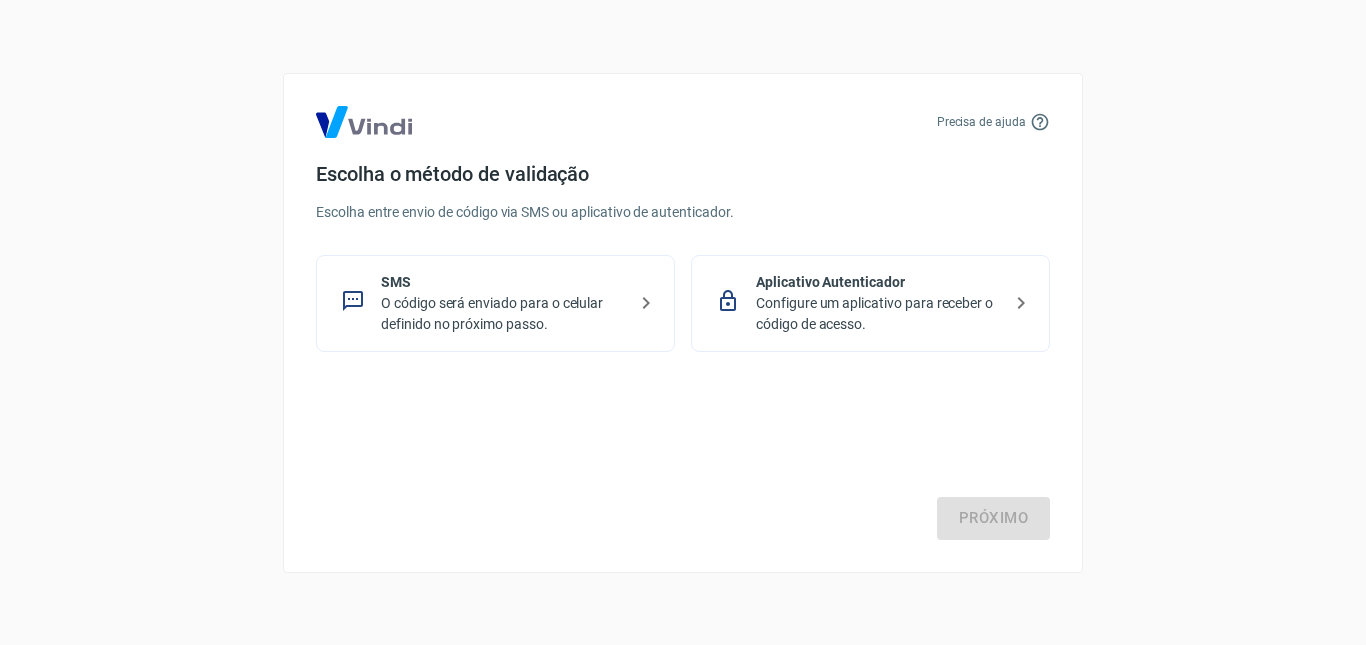click 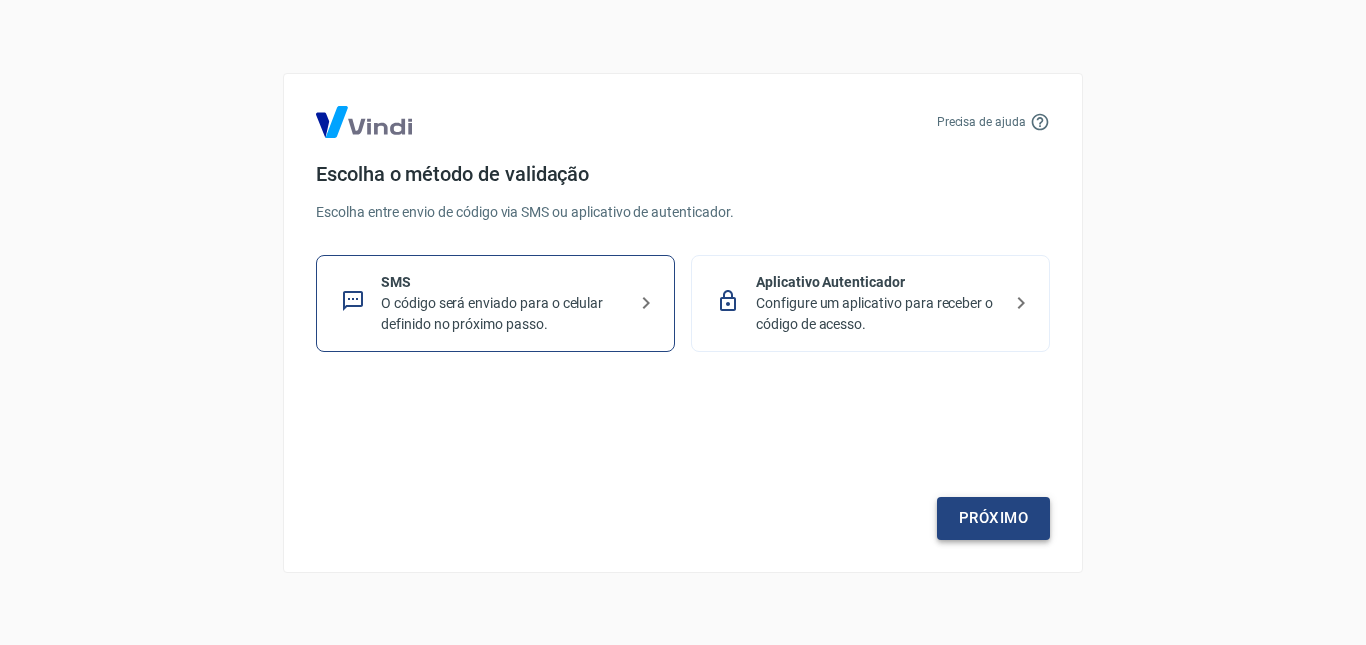 click on "Próximo" at bounding box center (993, 518) 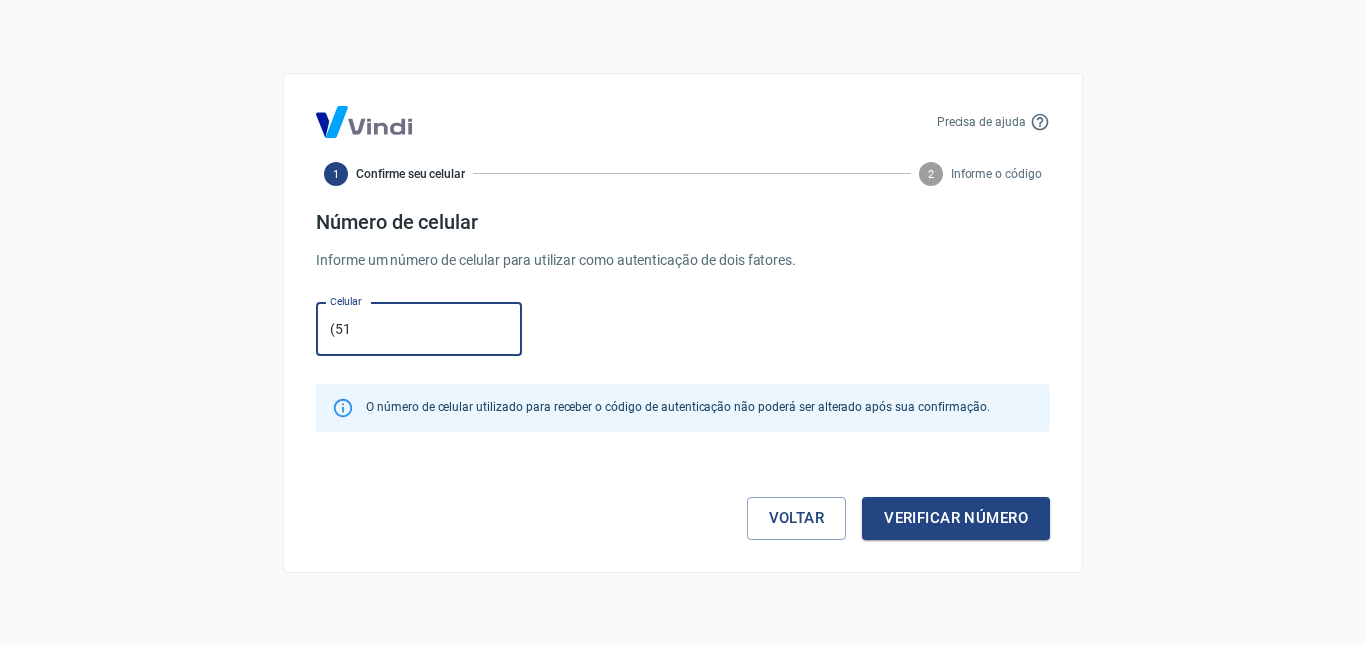 type on "[PHONE_NUMBER]" 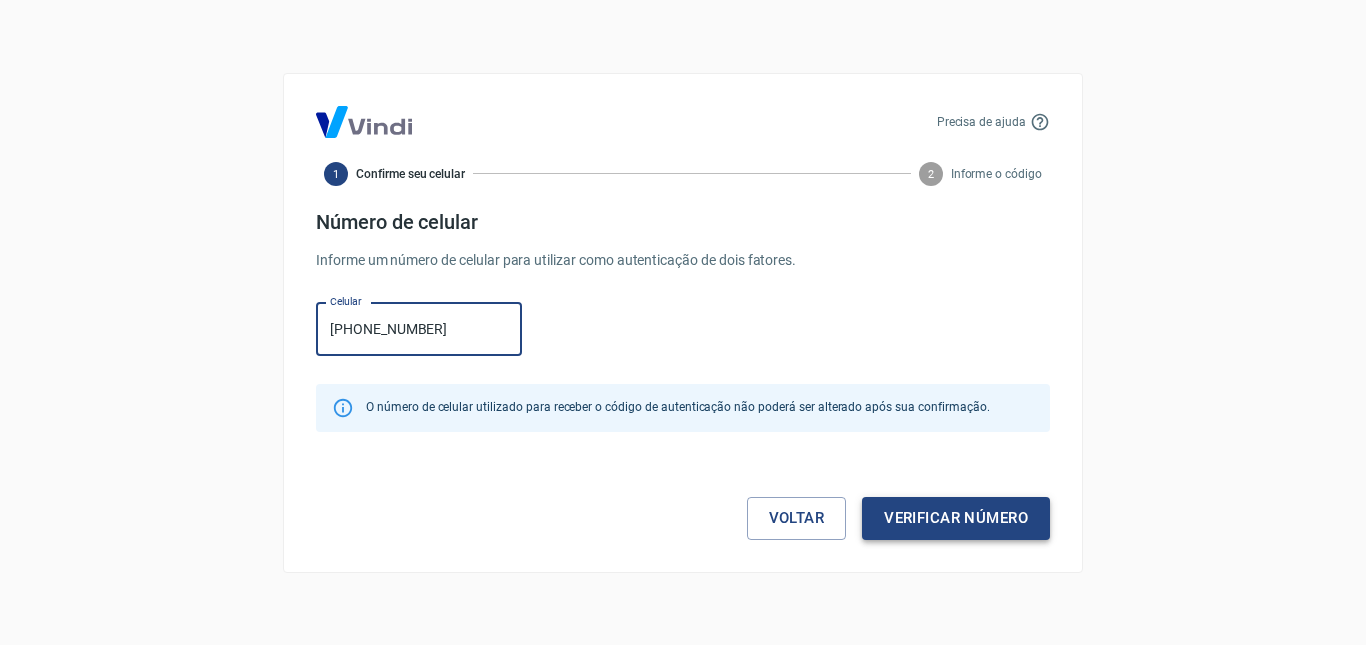 click on "Verificar número" at bounding box center [956, 518] 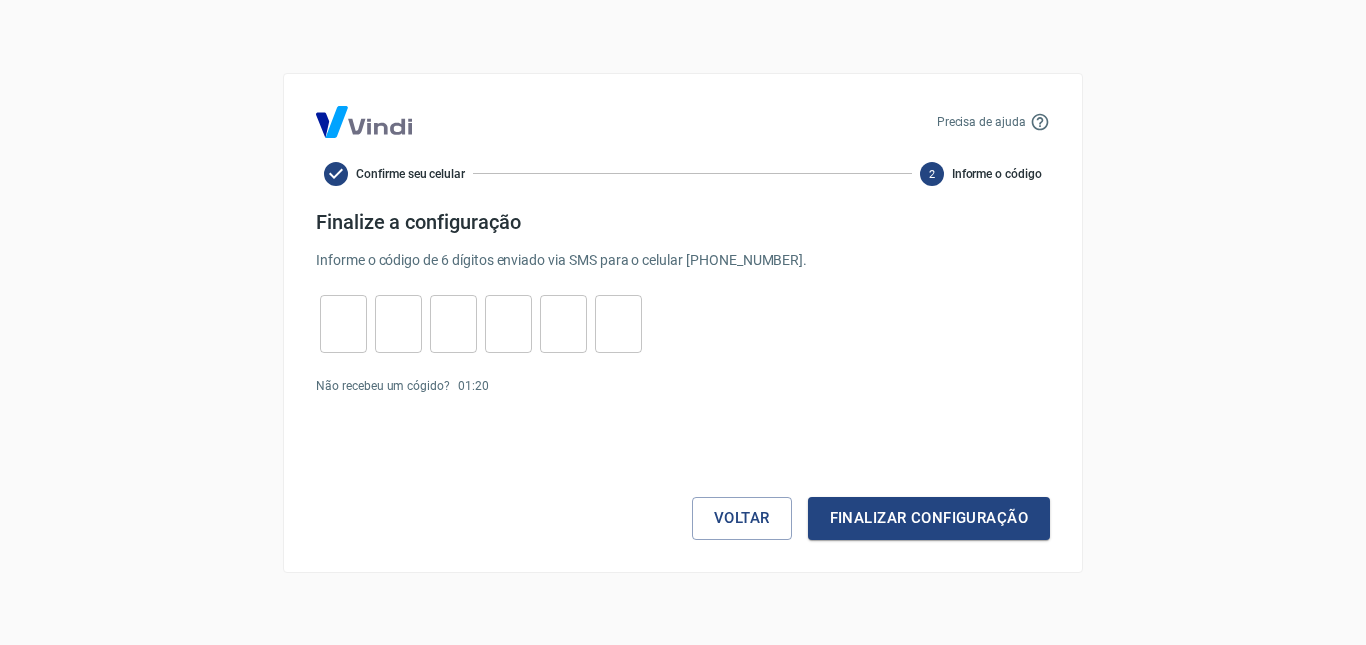 click at bounding box center (343, 323) 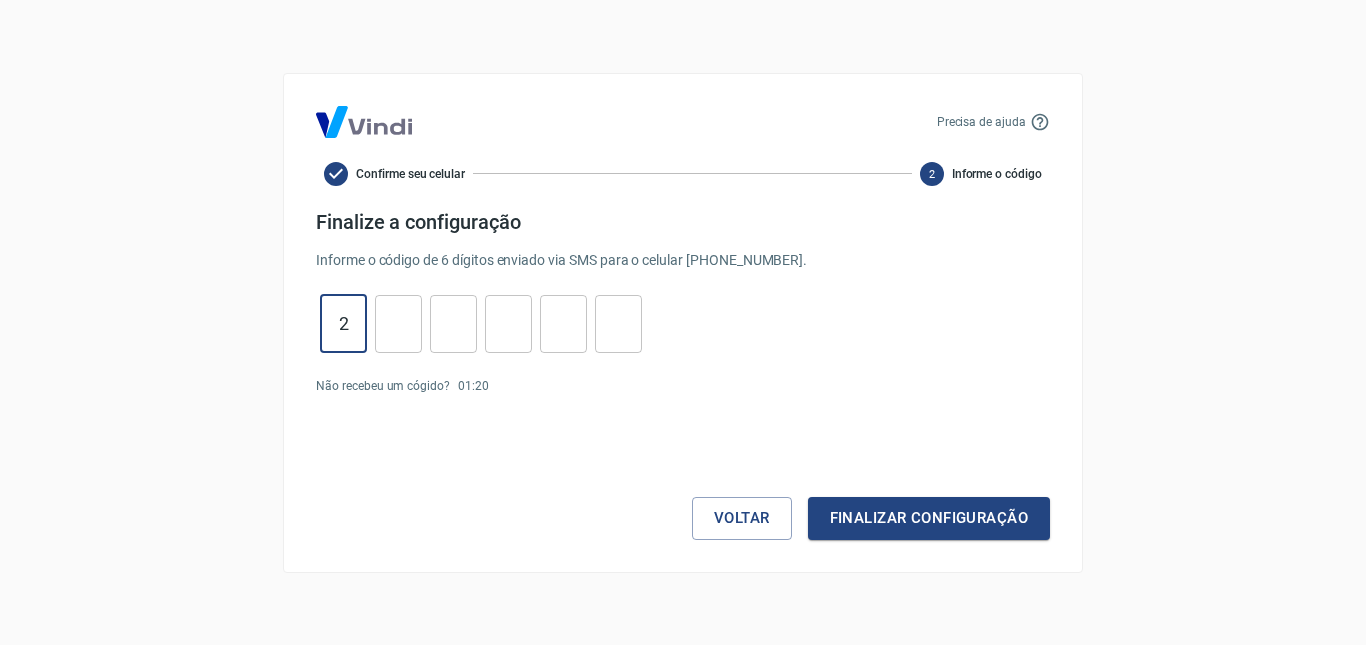 type on "2" 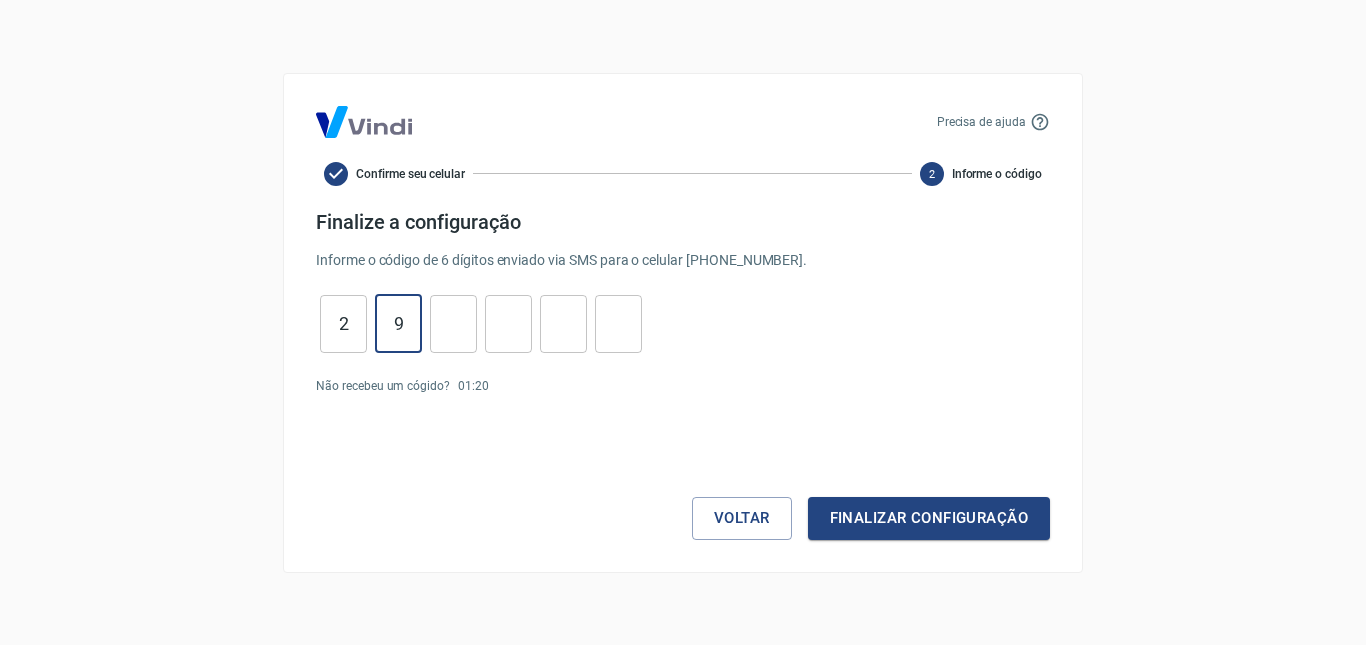 type on "9" 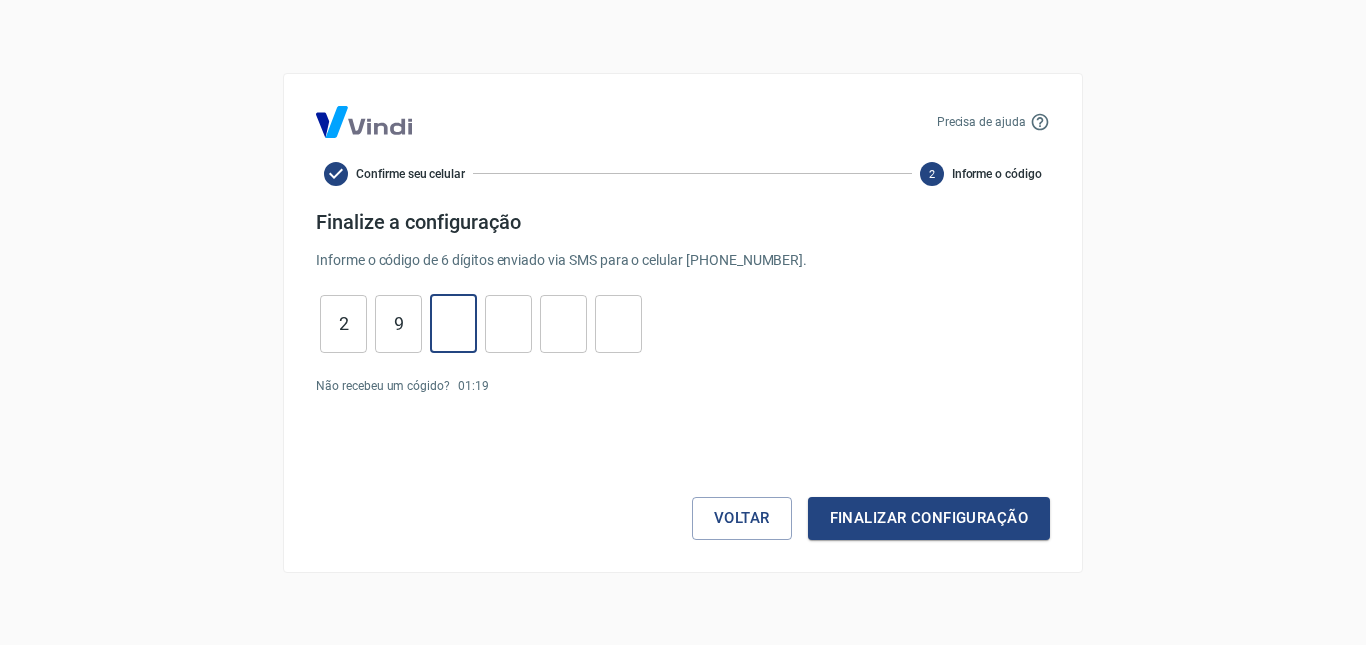 type on "2" 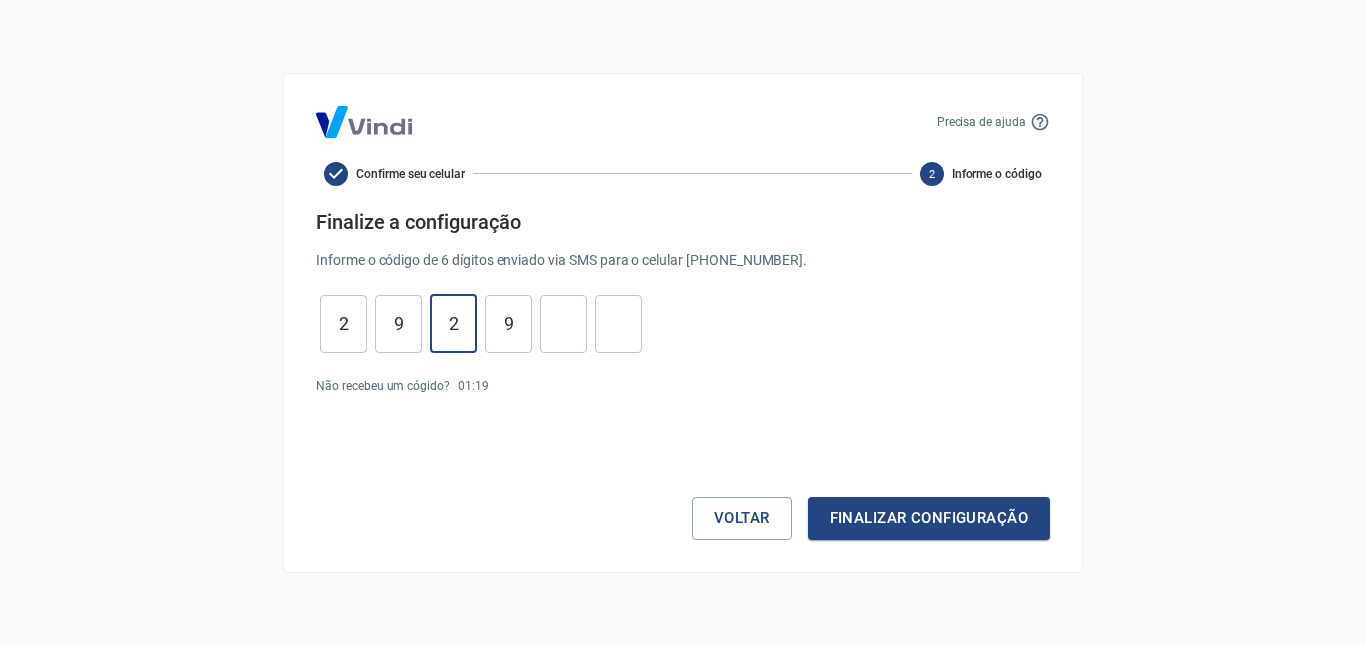 type on "9" 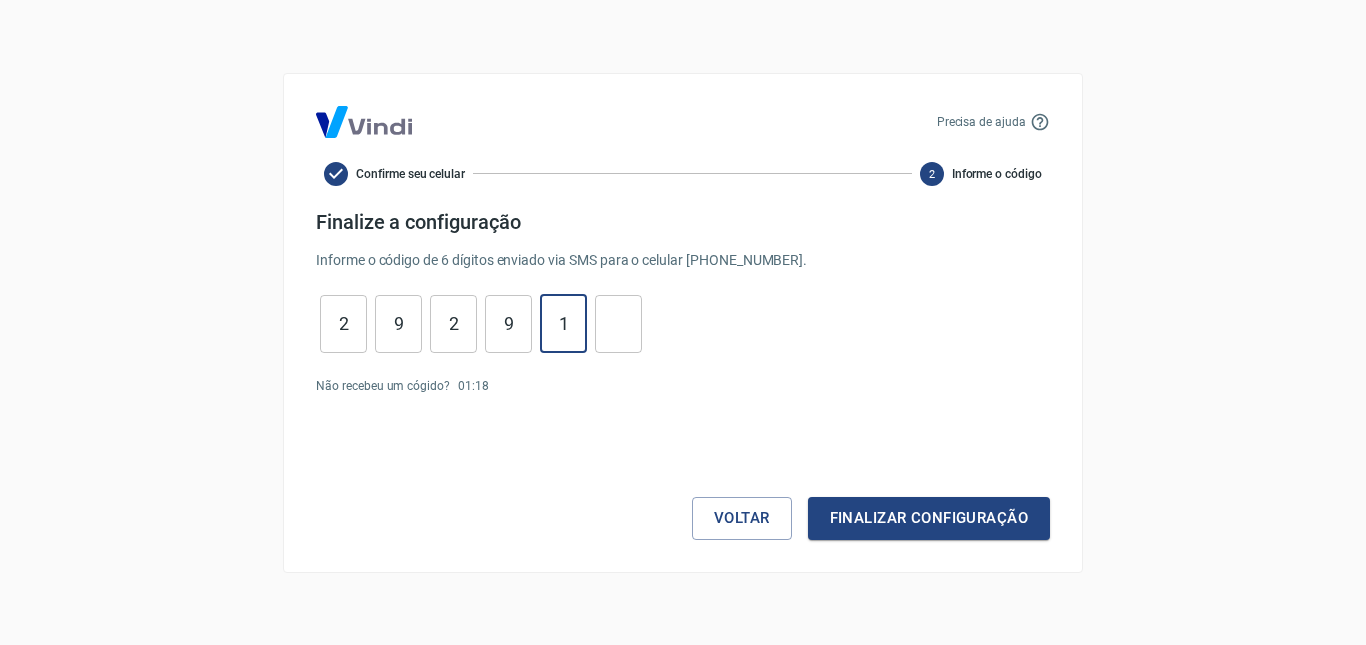 type on "1" 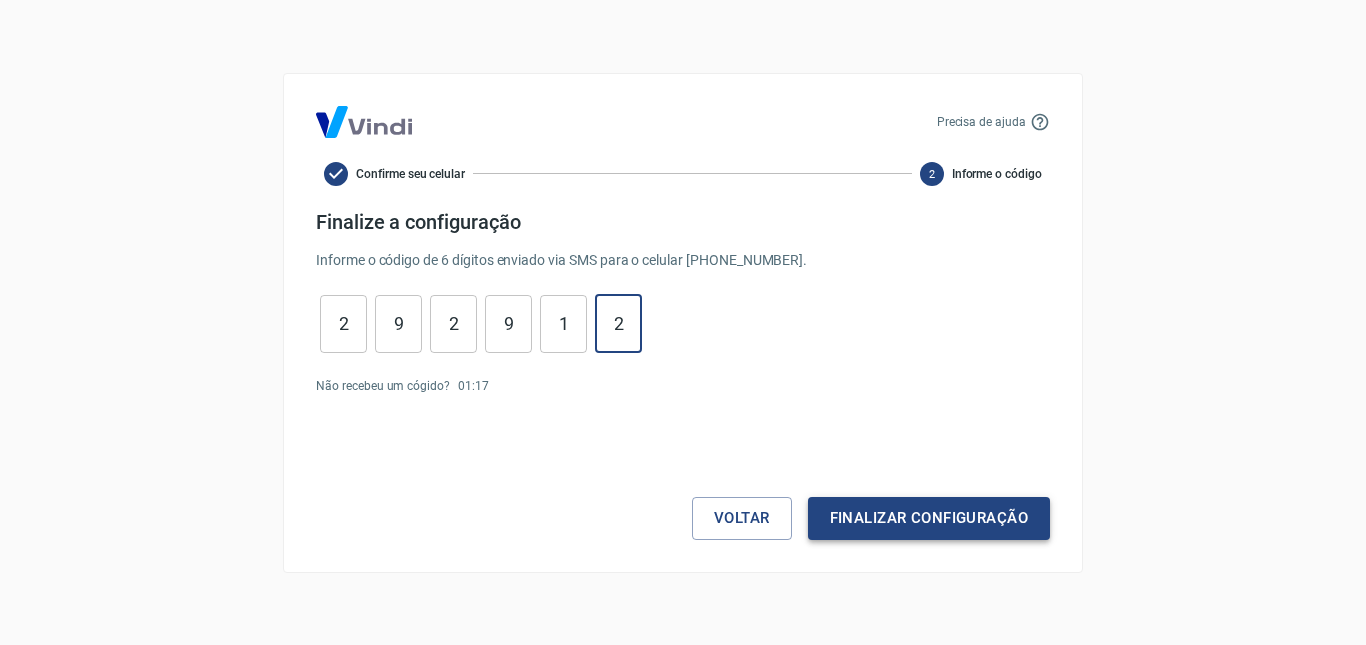 type on "2" 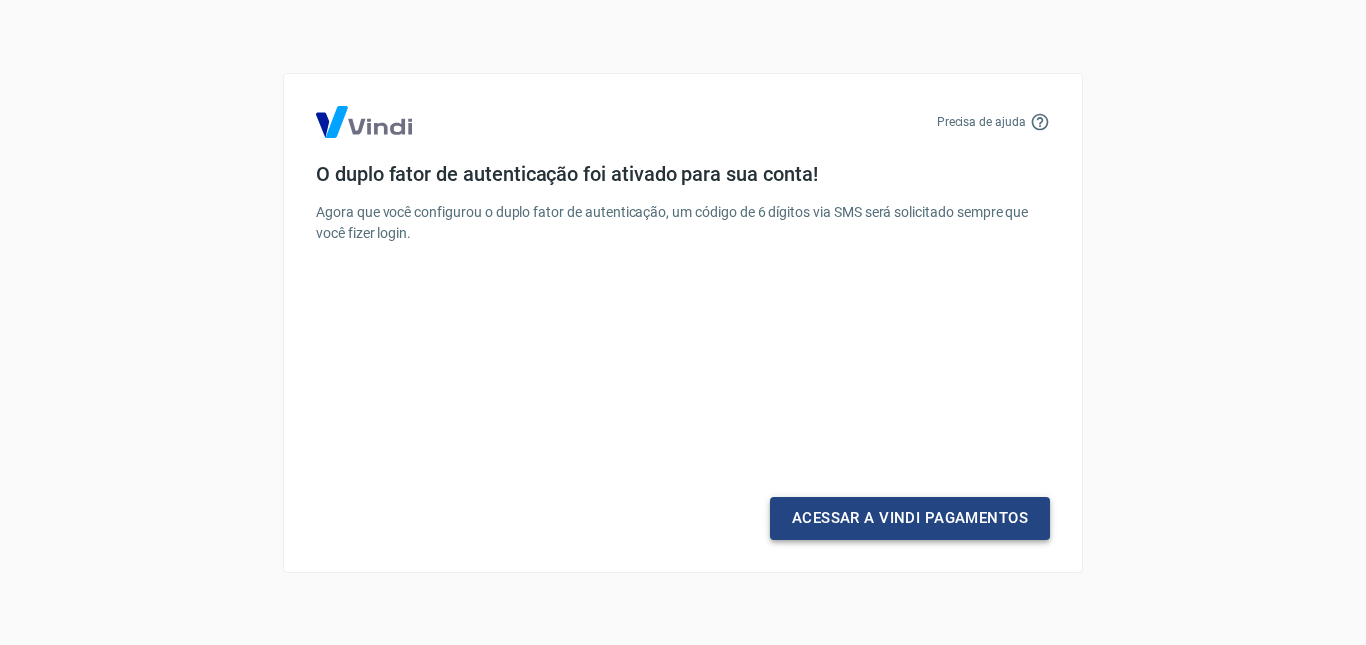 click on "Acessar a Vindi Pagamentos" at bounding box center [910, 518] 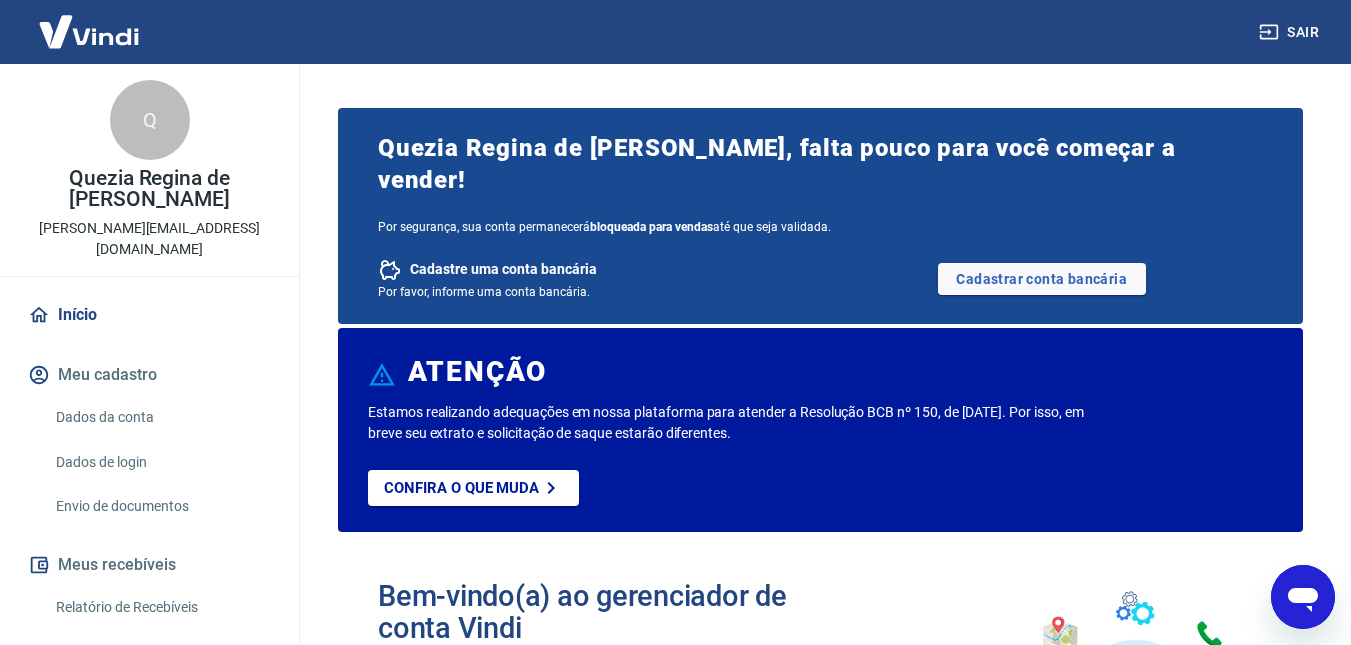 scroll, scrollTop: 0, scrollLeft: 0, axis: both 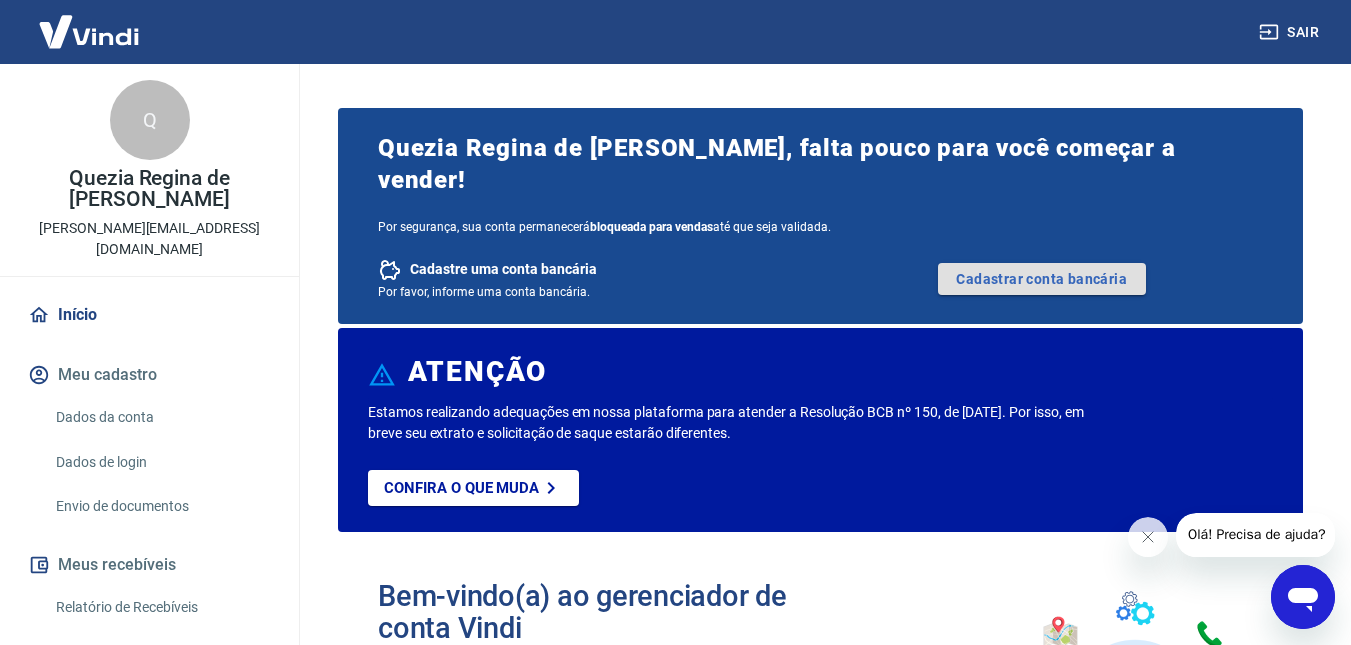 click on "Cadastrar conta bancária" at bounding box center [1042, 279] 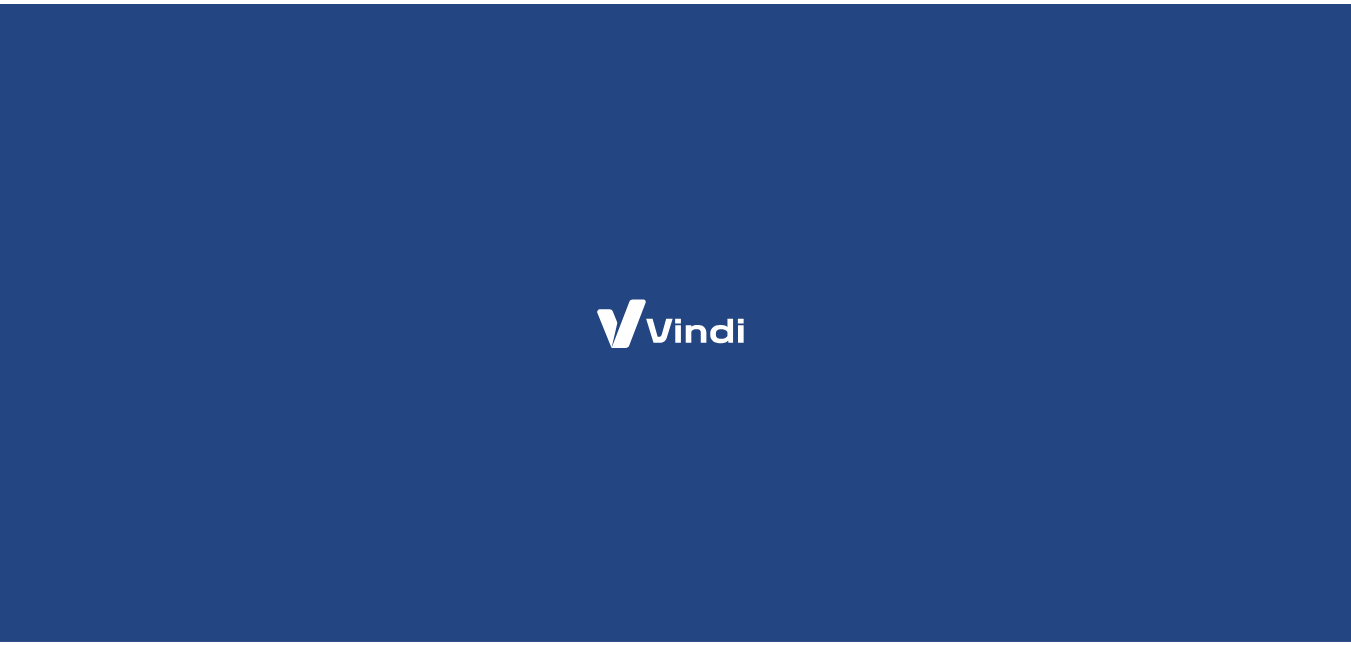 scroll, scrollTop: 0, scrollLeft: 0, axis: both 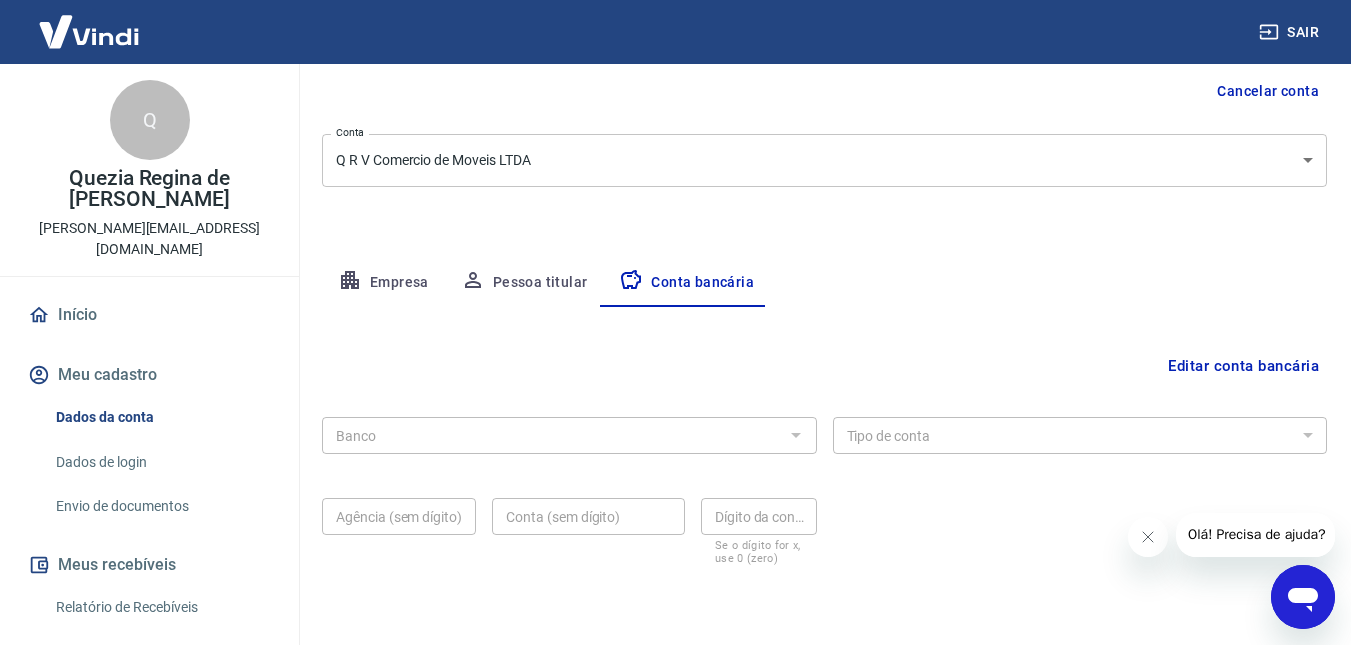 click at bounding box center (795, 435) 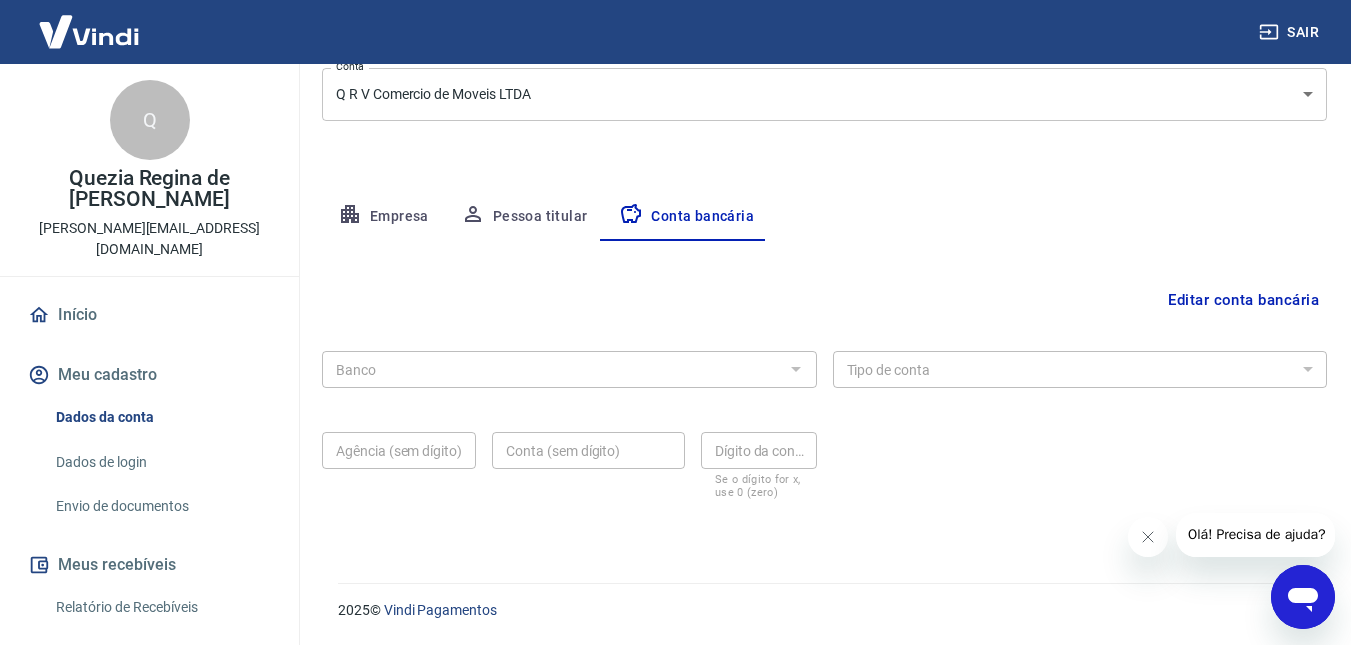 click on "Editar conta bancária" at bounding box center (1243, 300) 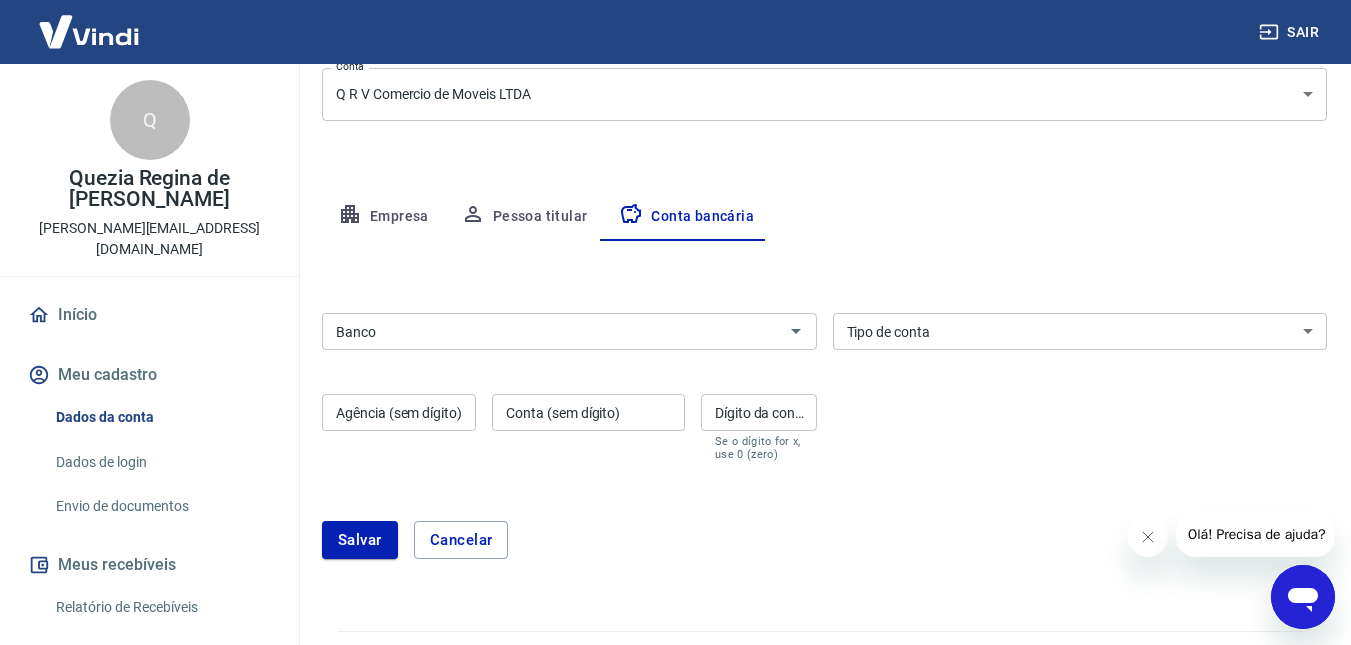 click on "Banco" at bounding box center [553, 331] 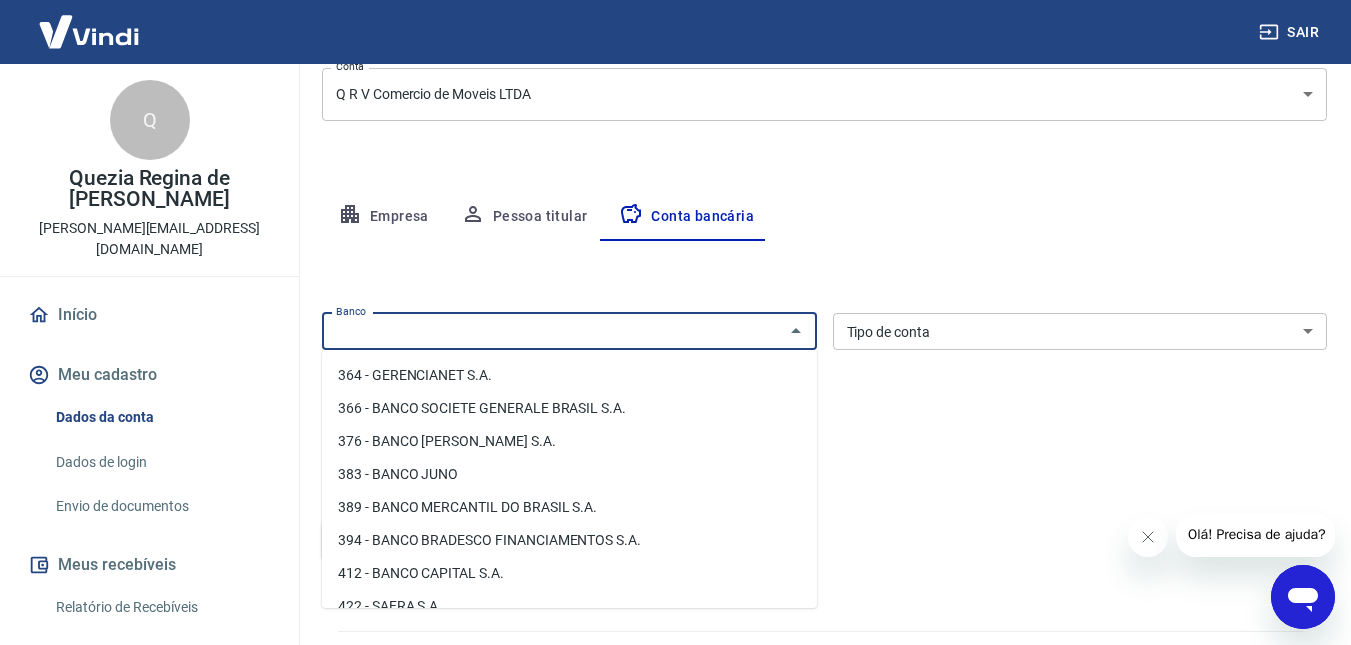 scroll, scrollTop: 1900, scrollLeft: 0, axis: vertical 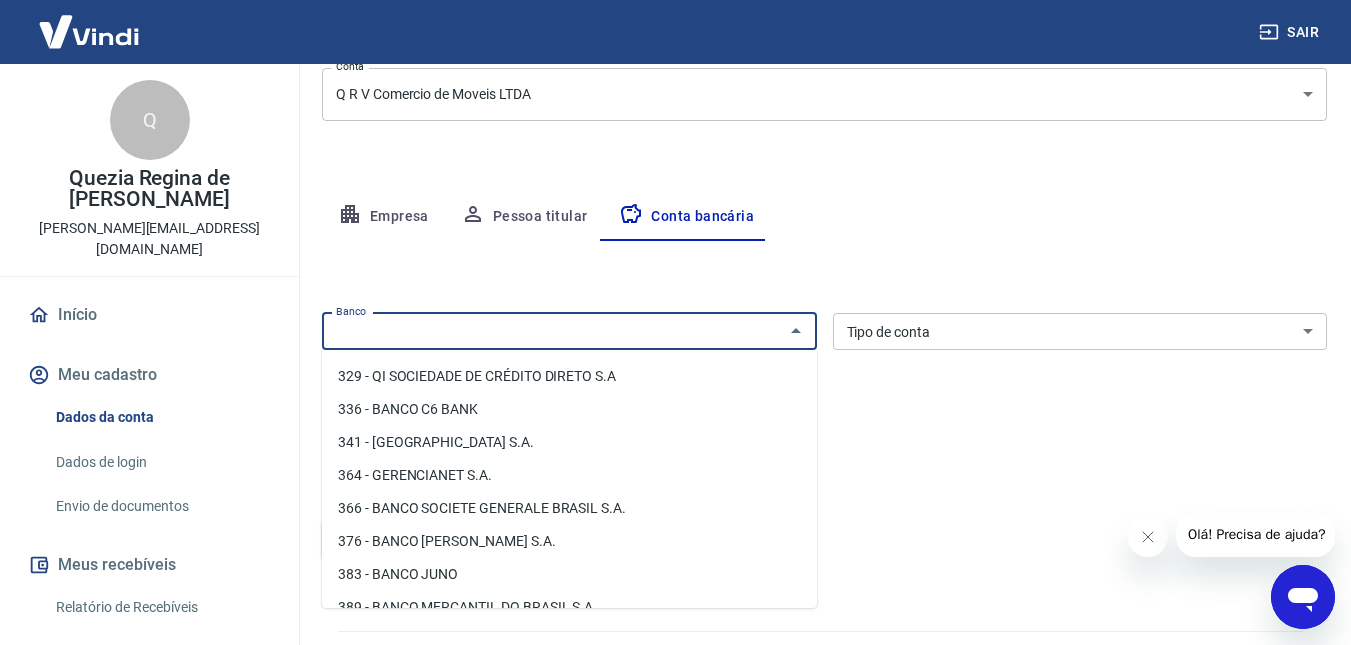 click on "341 - ITAÚ UNIBANCO S.A." at bounding box center (569, 442) 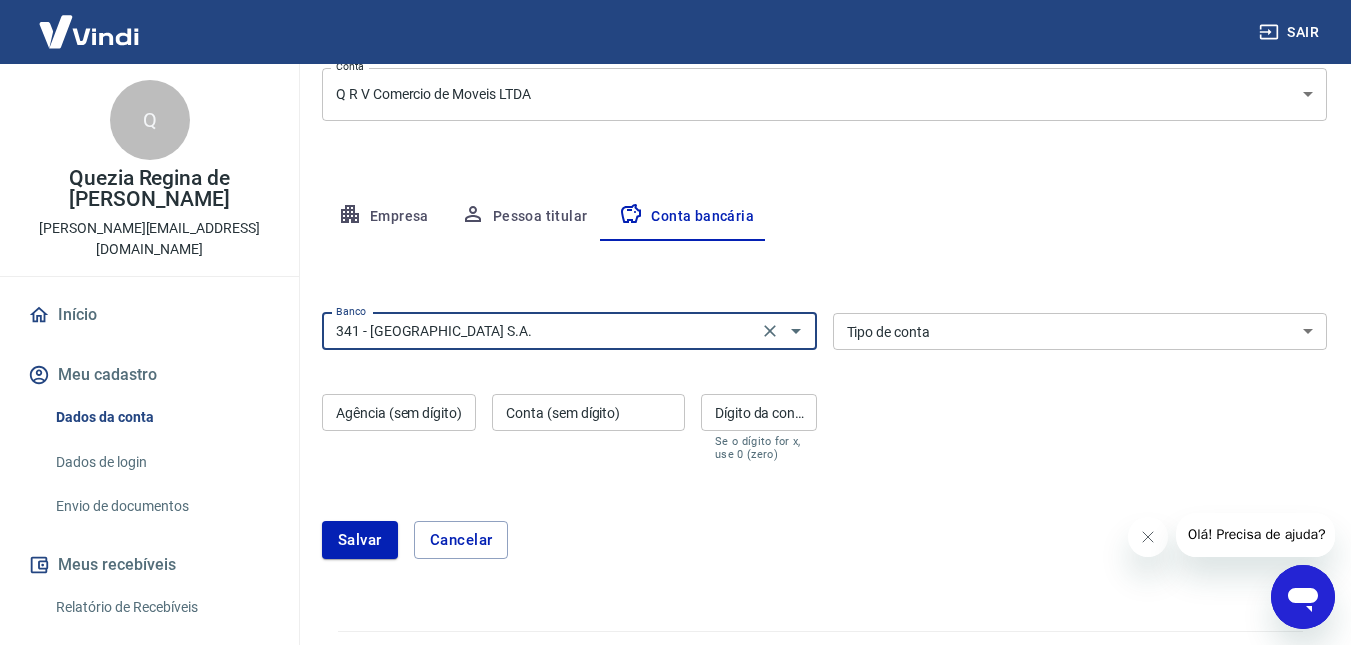 click on "Conta Corrente Conta Poupança" at bounding box center (1080, 331) 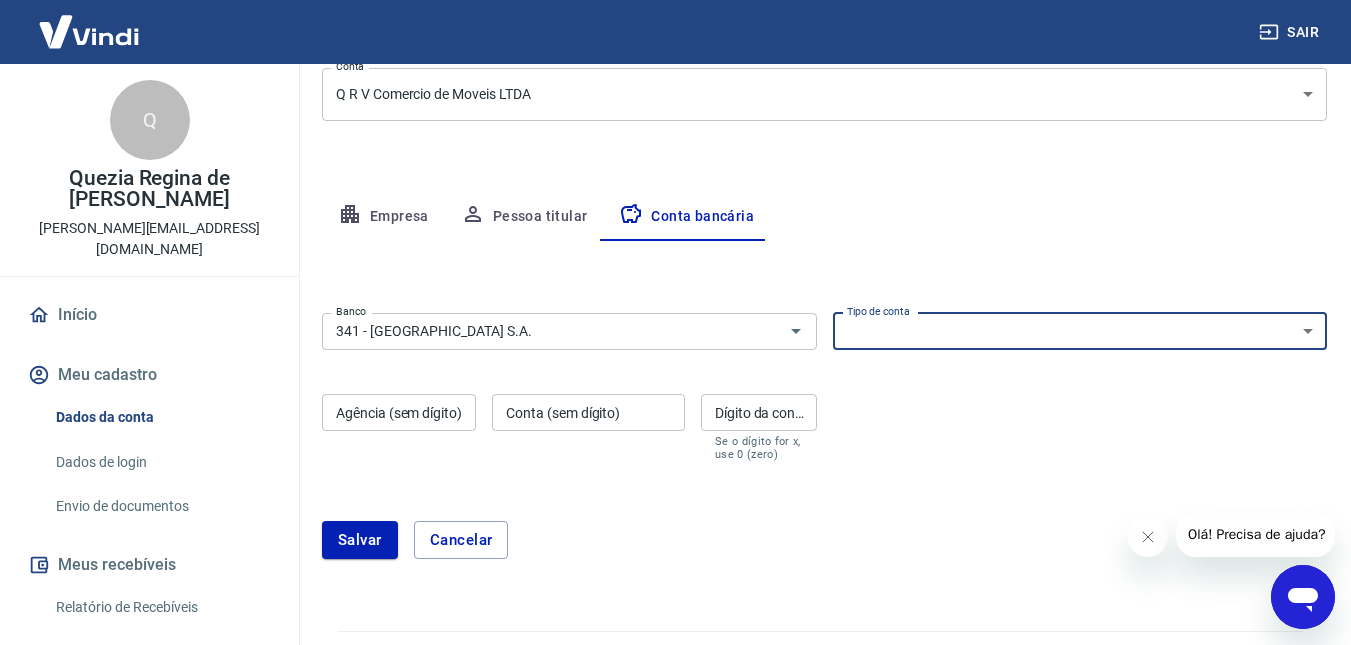 select on "1" 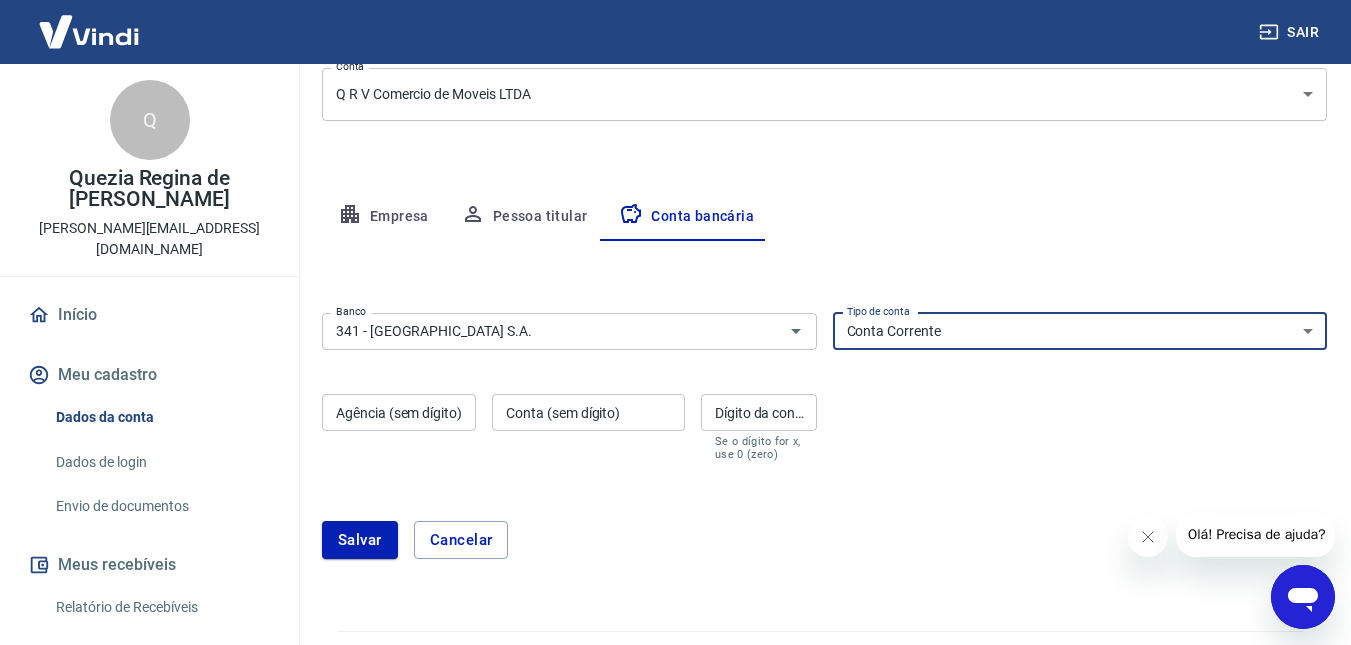 click on "Conta Corrente Conta Poupança" at bounding box center (1080, 331) 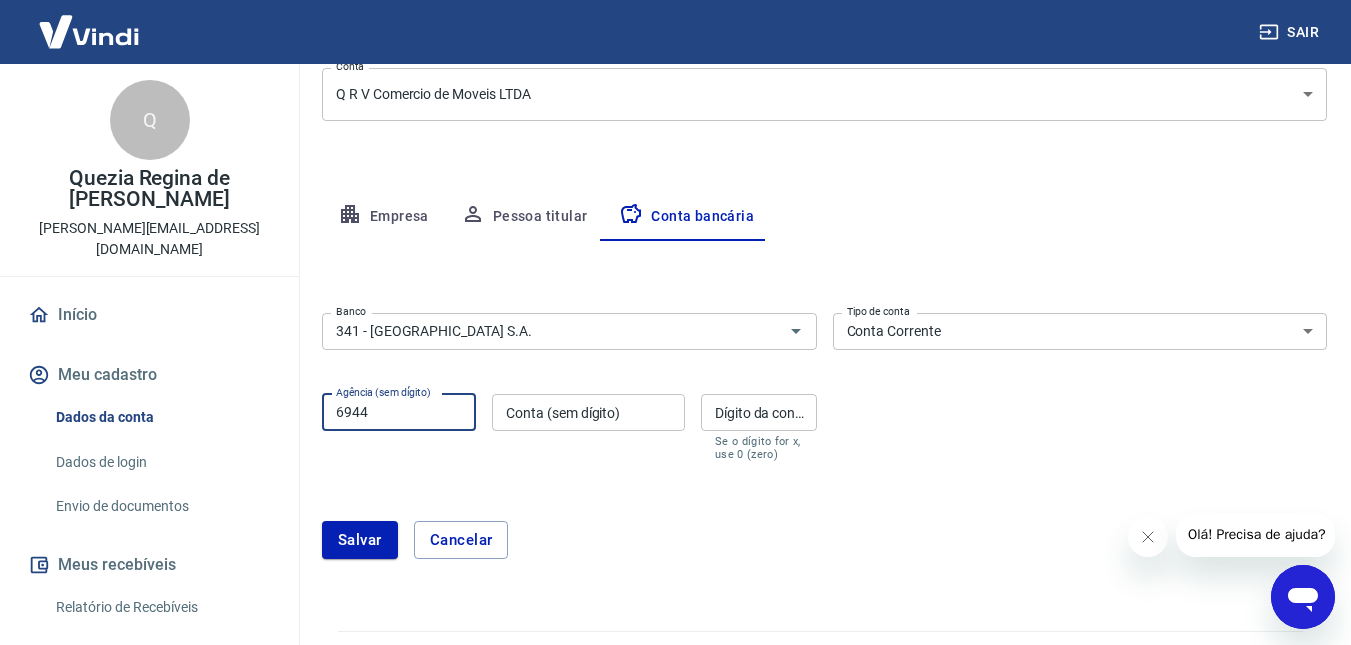 type on "6944" 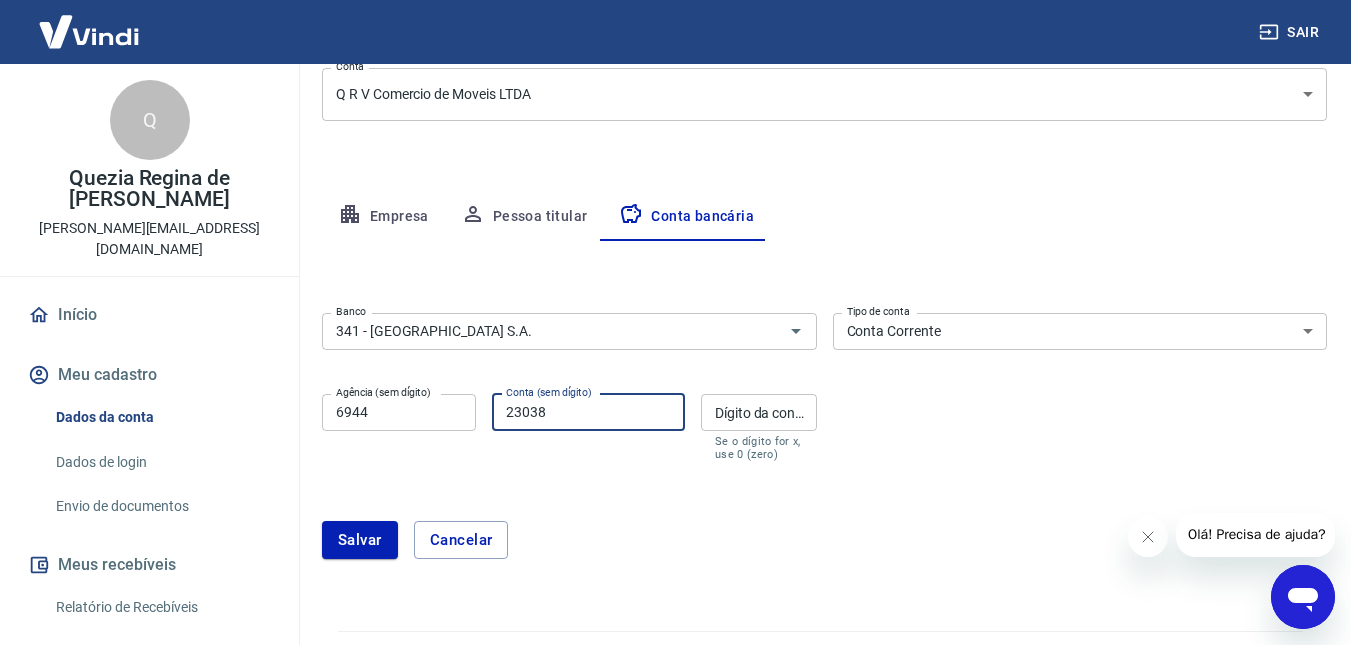 type on "23038" 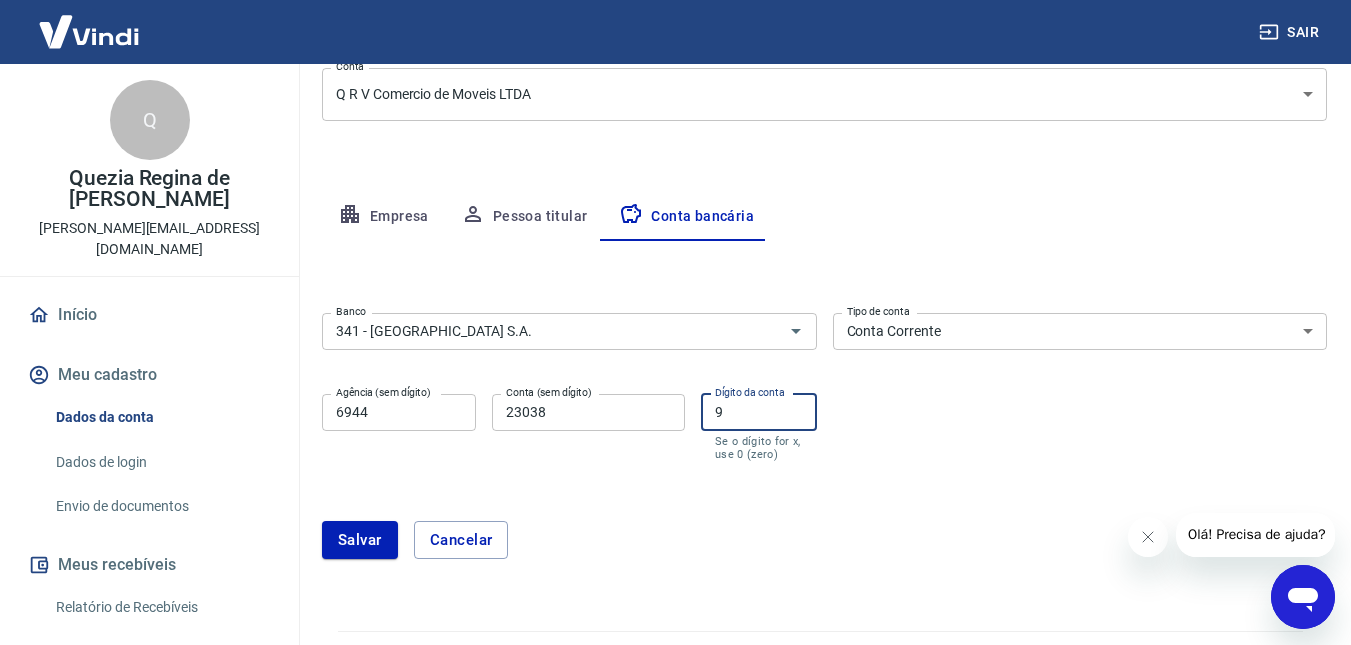 type on "9" 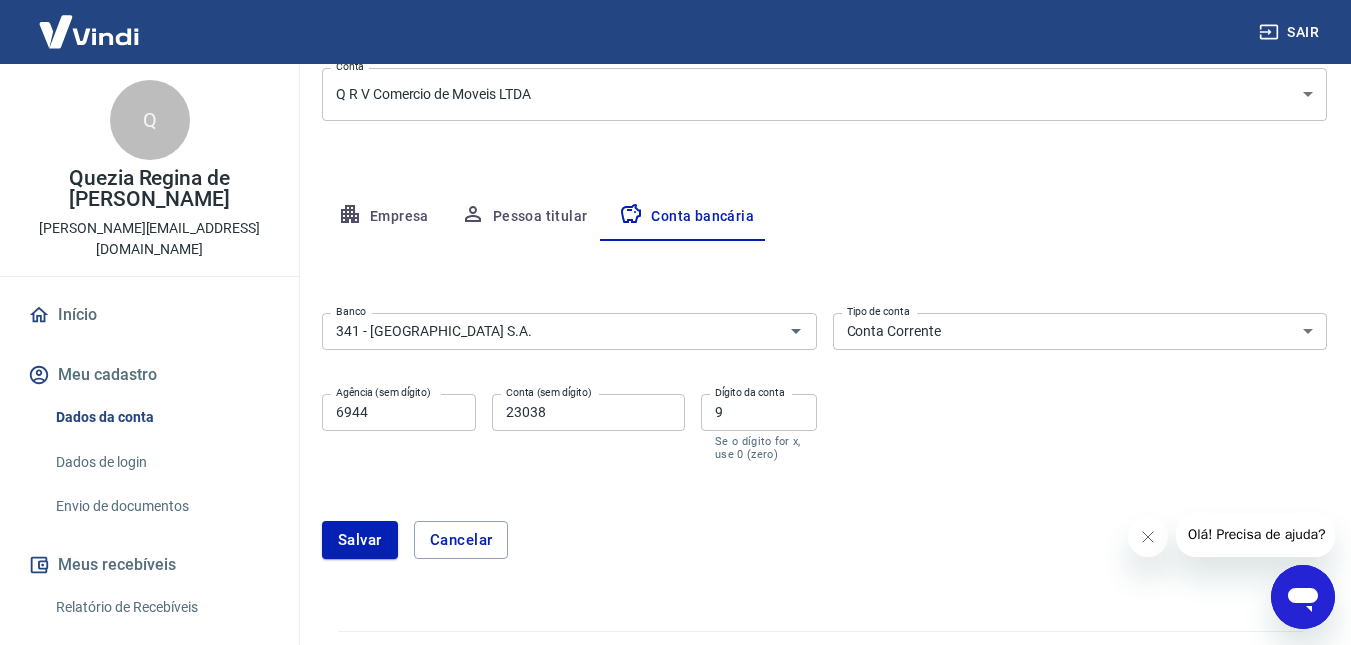 click on "Banco 341 - ITAÚ UNIBANCO S.A. Banco Tipo de conta Conta Corrente Conta Poupança Tipo de conta Agência (sem dígito) 6944 Agência (sem dígito) Conta (sem dígito) 23038 Conta (sem dígito) Dígito da conta 9 Dígito da conta Se o dígito for x, use 0 (zero)" at bounding box center (824, 385) 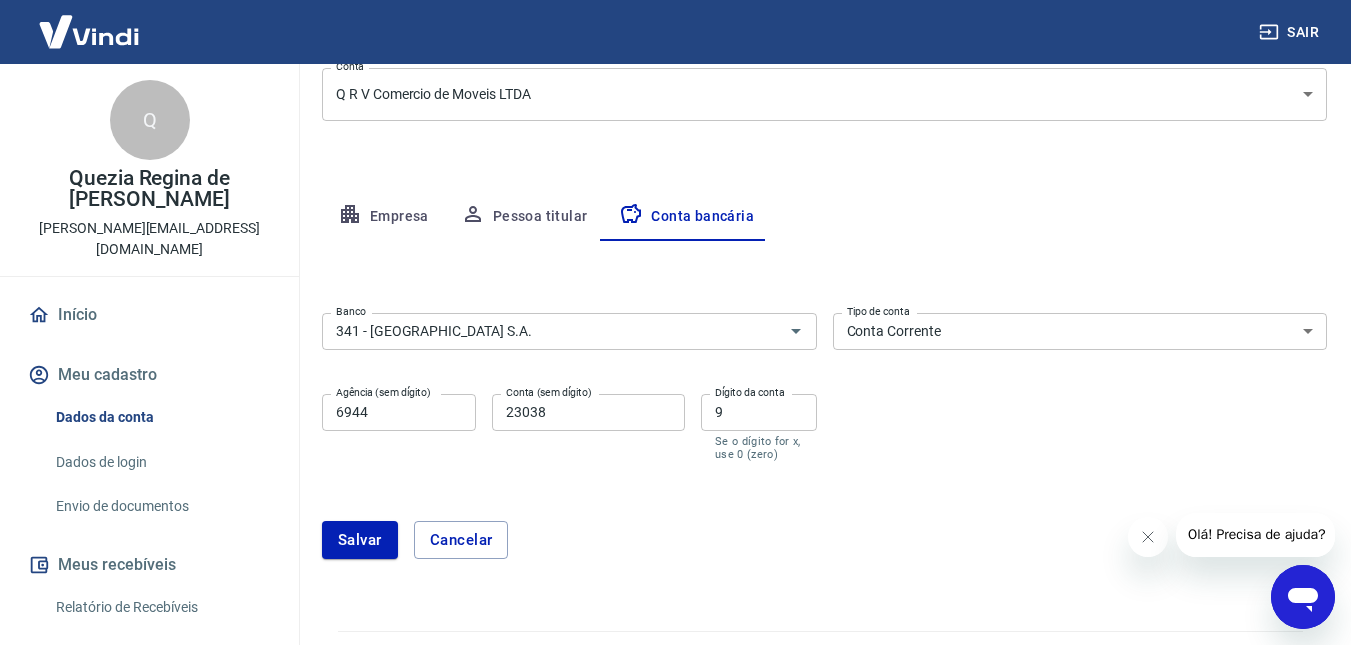 scroll, scrollTop: 314, scrollLeft: 0, axis: vertical 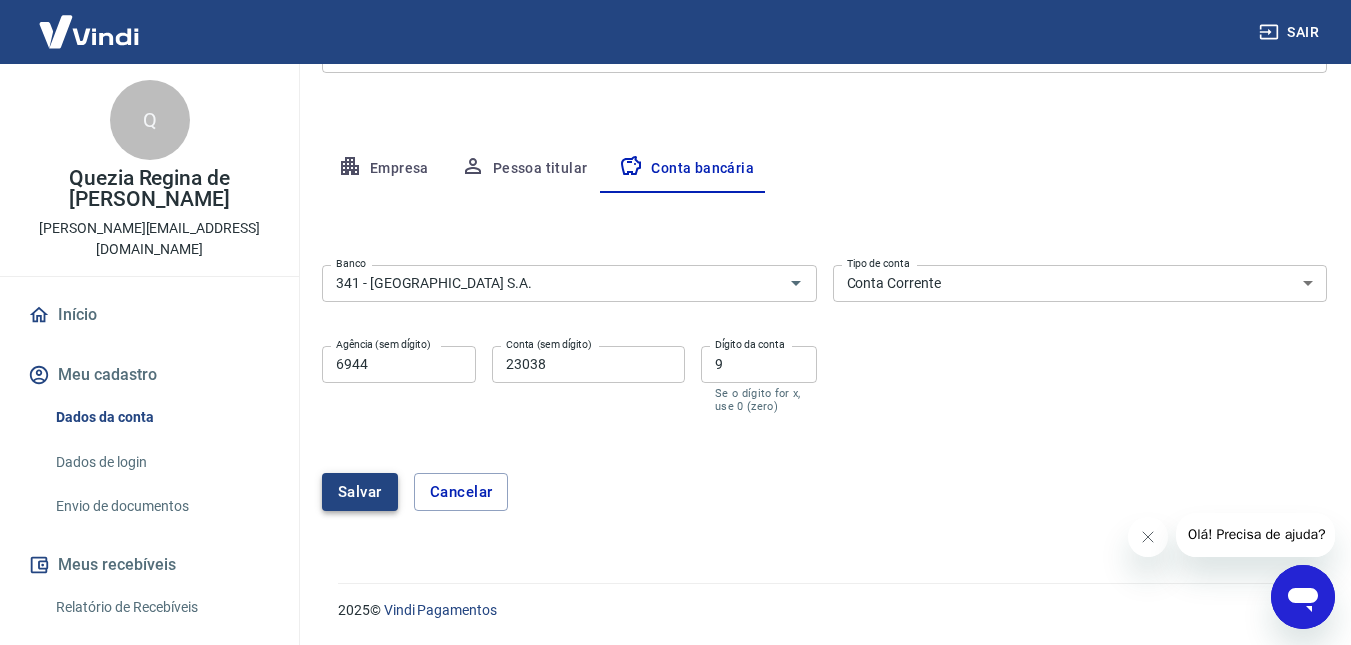 click on "Salvar" at bounding box center [360, 492] 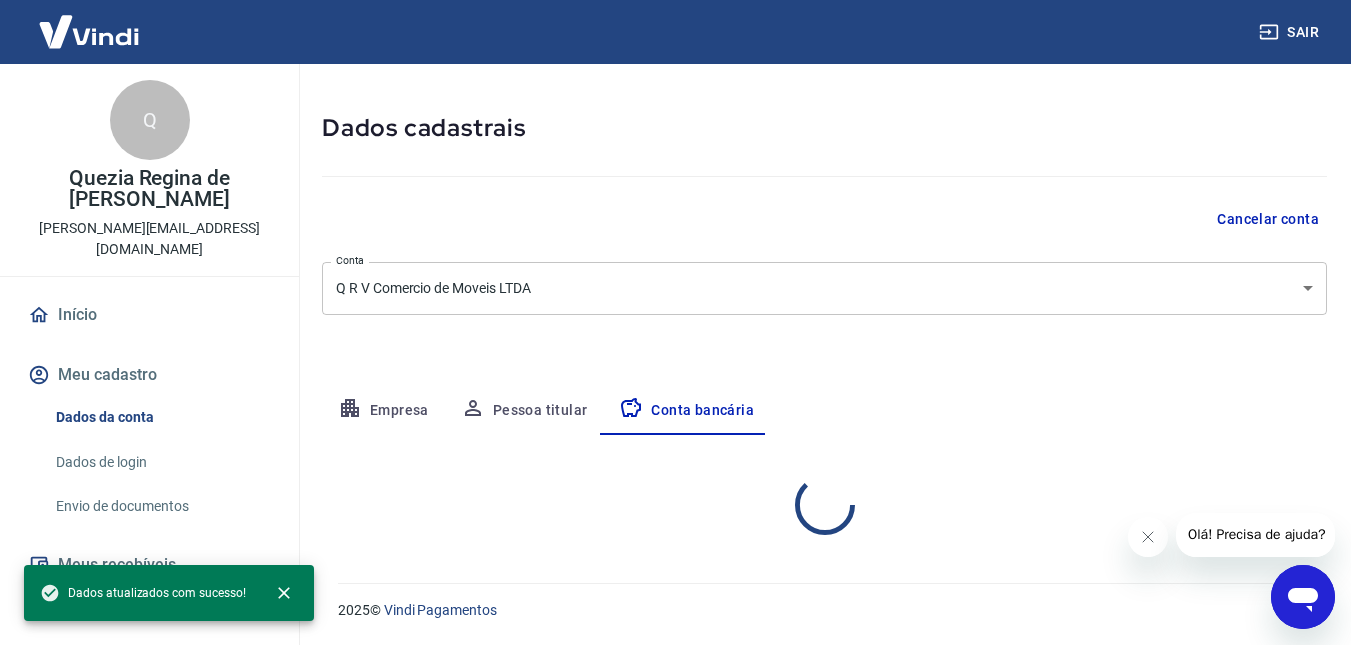 select on "1" 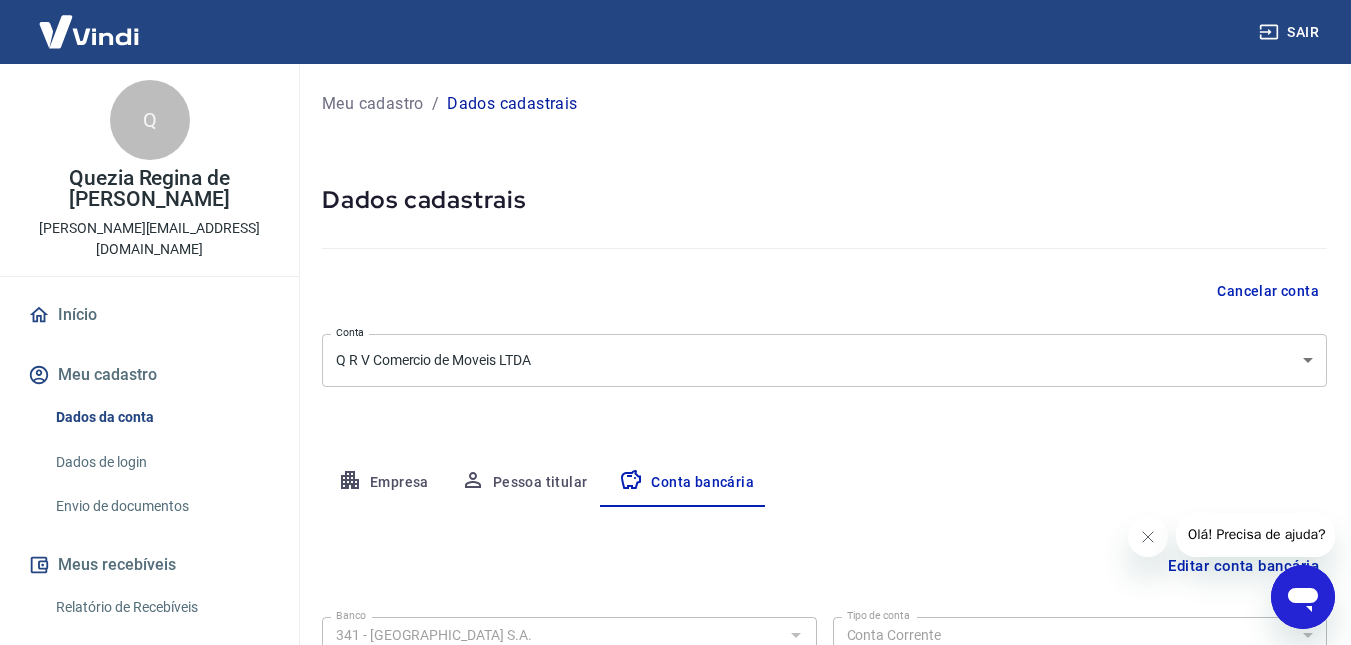scroll, scrollTop: 266, scrollLeft: 0, axis: vertical 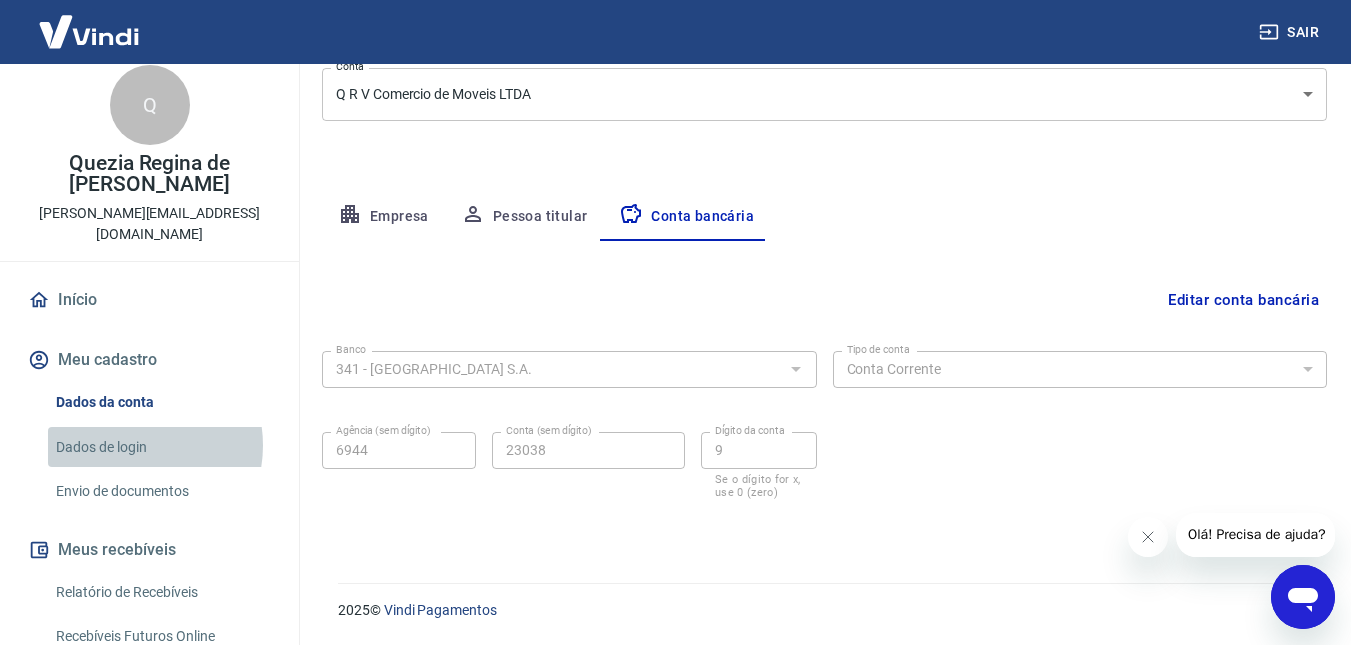 click on "Dados de login" at bounding box center [161, 447] 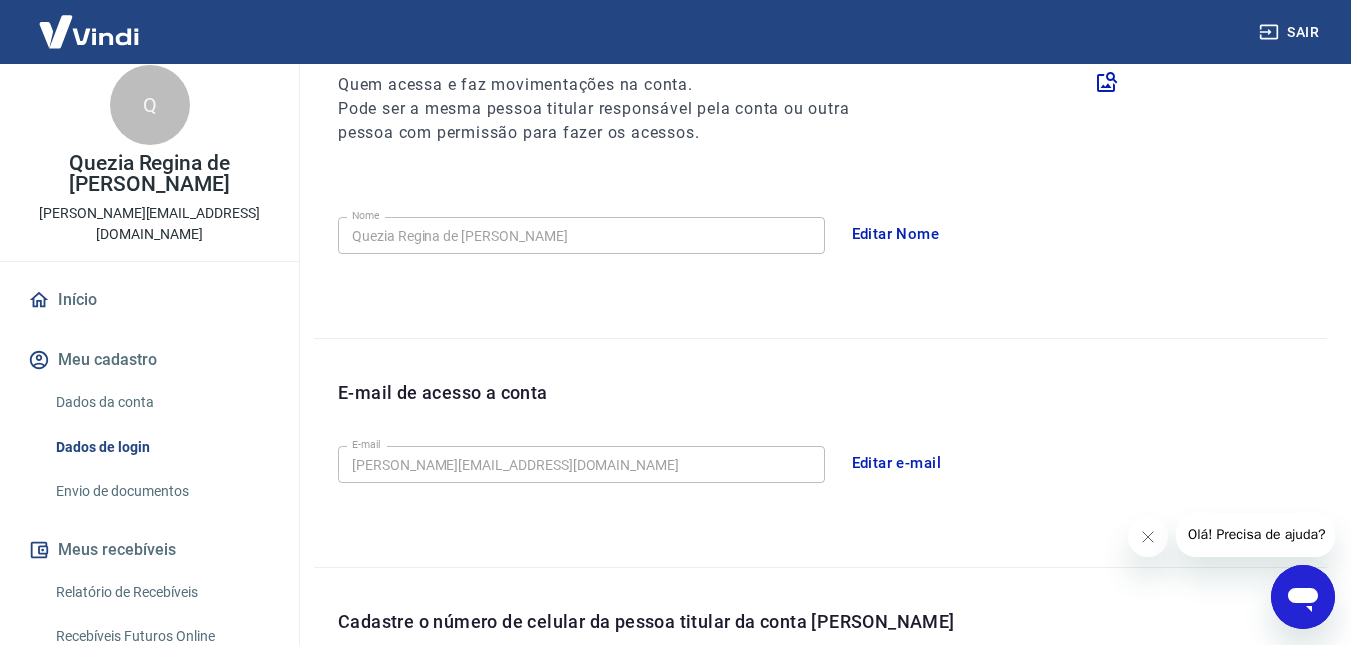 scroll, scrollTop: 620, scrollLeft: 0, axis: vertical 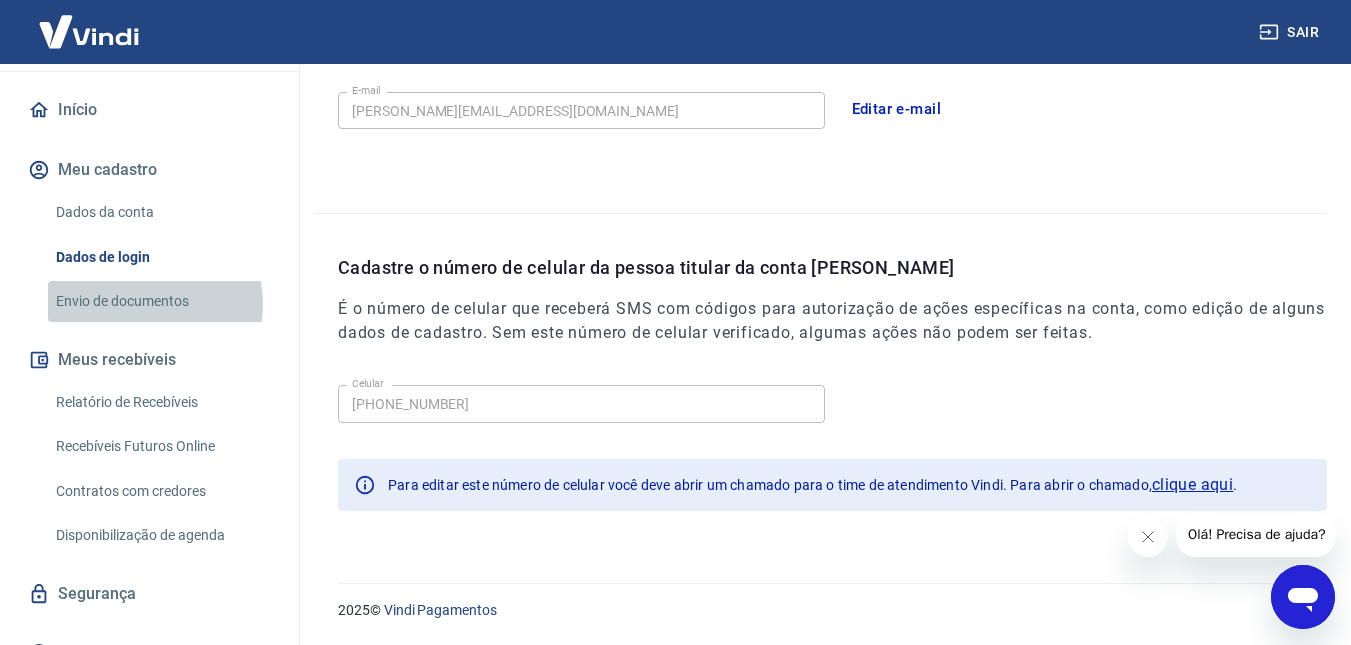 click on "Envio de documentos" at bounding box center [161, 301] 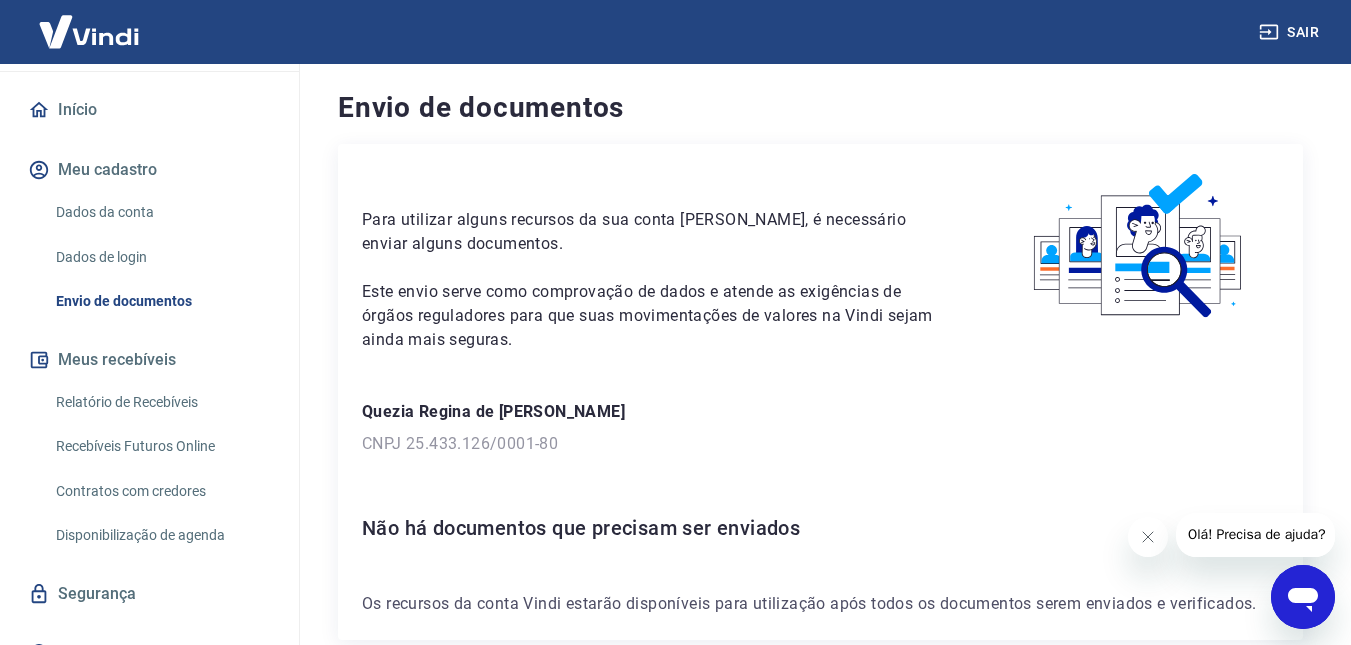 scroll, scrollTop: 215, scrollLeft: 0, axis: vertical 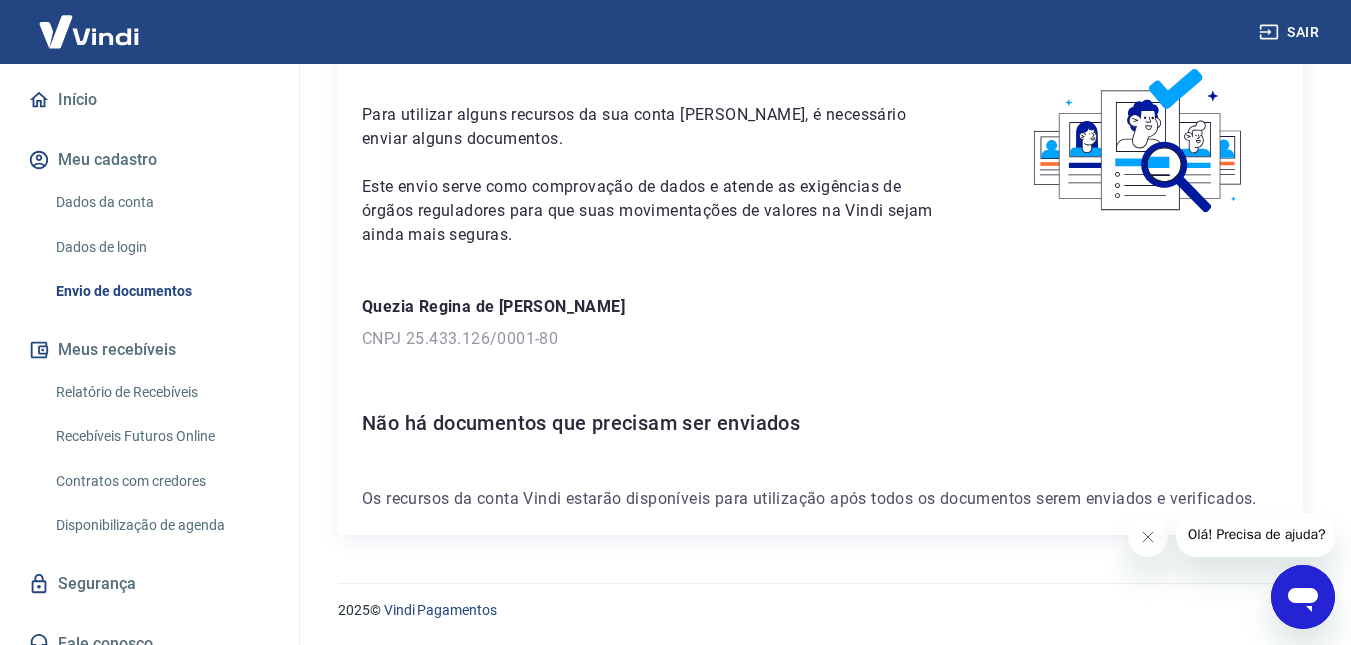 click on "Os recursos da conta Vindi estarão disponíveis para utilização após todos os documentos serem enviados e verificados." at bounding box center [820, 499] 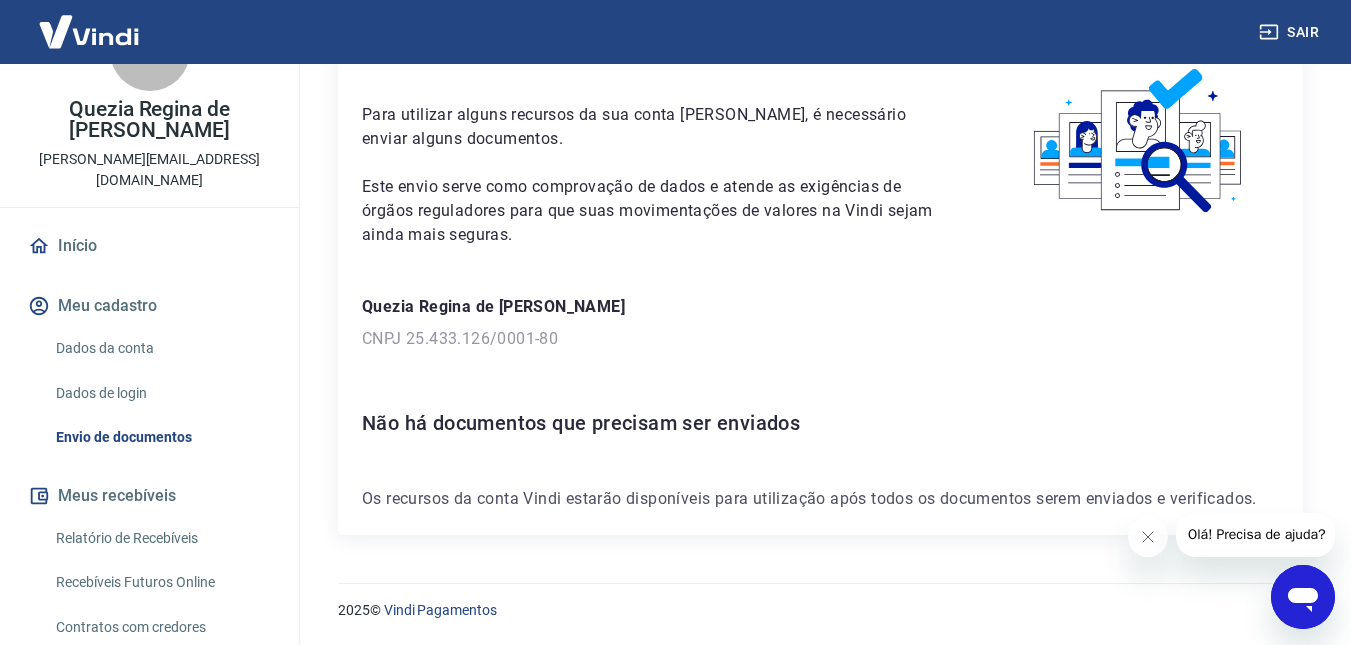 scroll, scrollTop: 0, scrollLeft: 0, axis: both 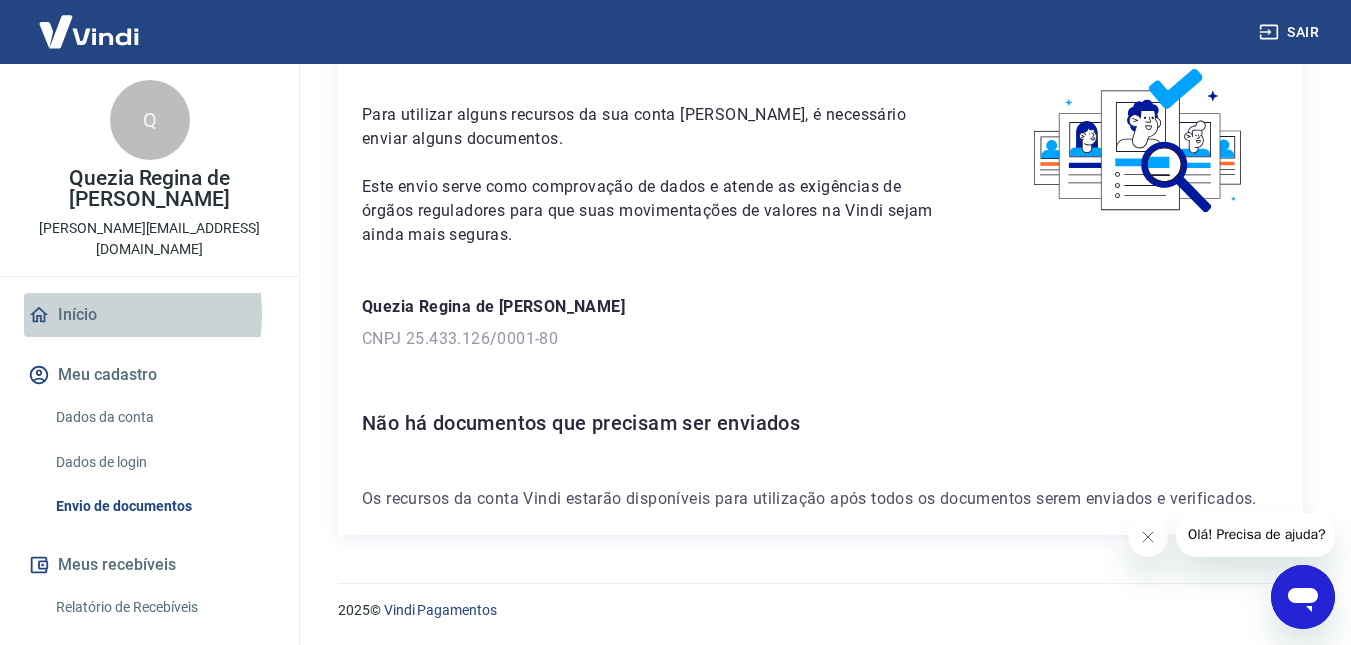 click on "Início" at bounding box center [149, 315] 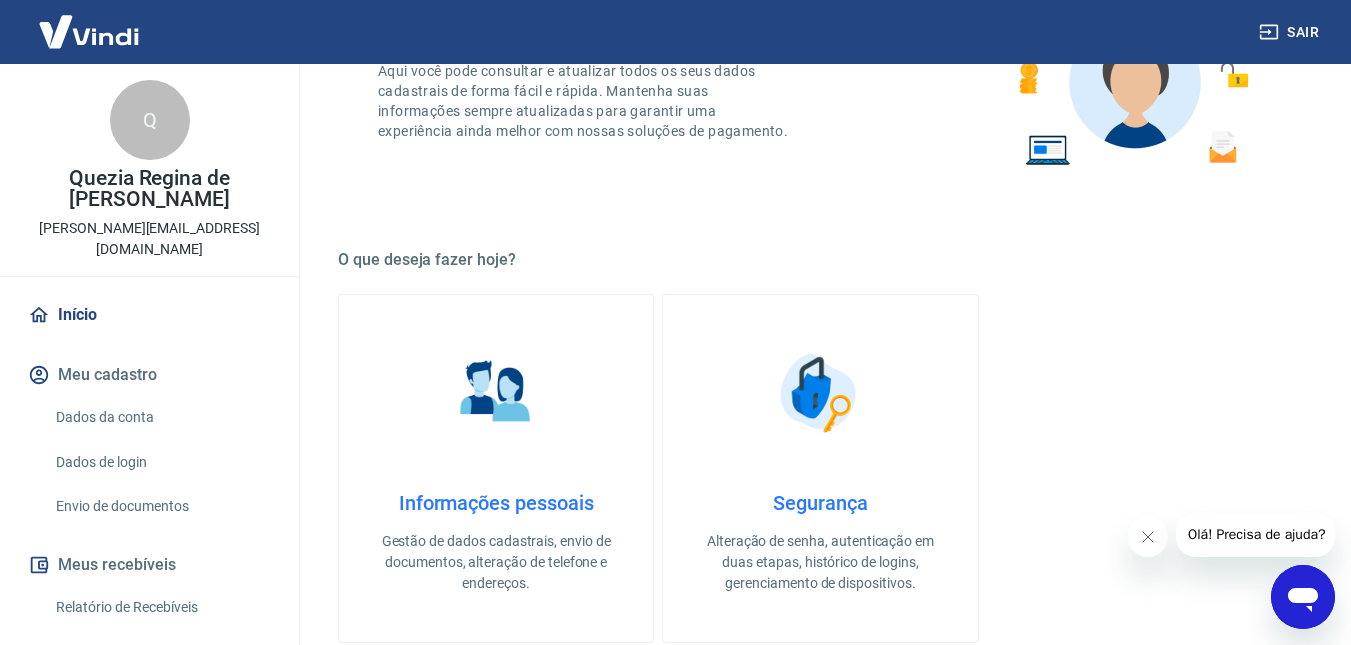scroll, scrollTop: 151, scrollLeft: 0, axis: vertical 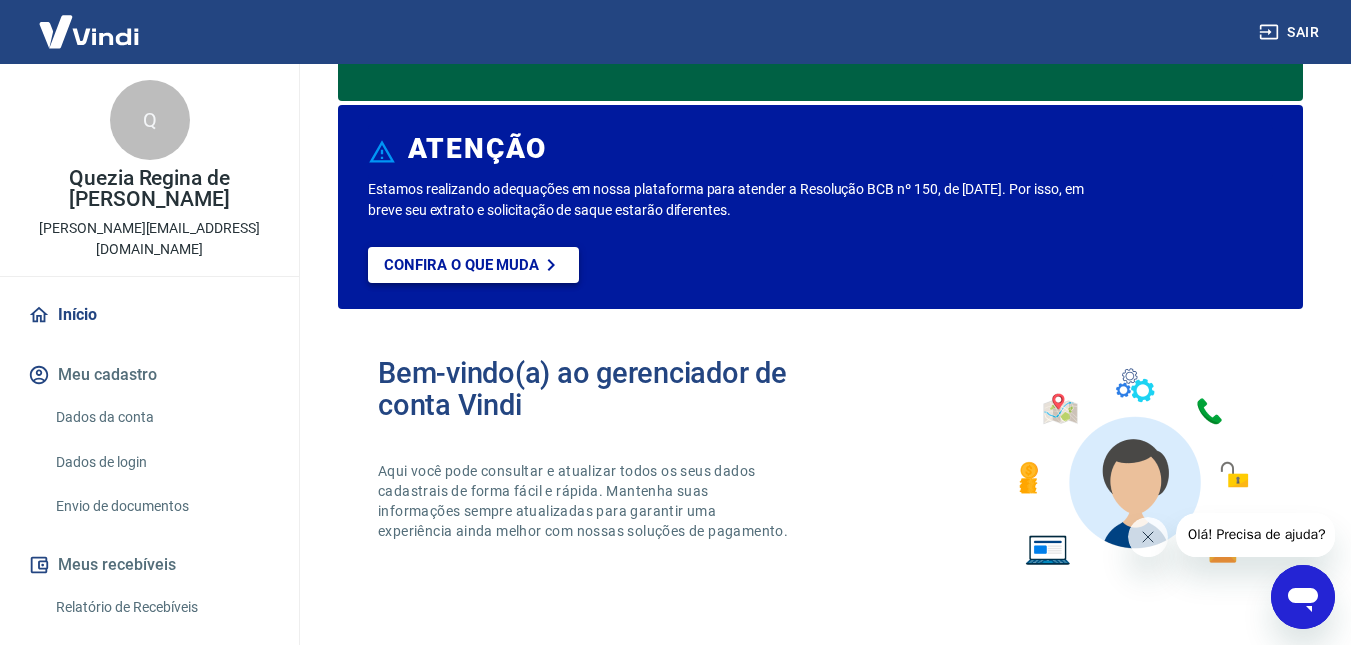 click on "Confira o que muda" at bounding box center [461, 265] 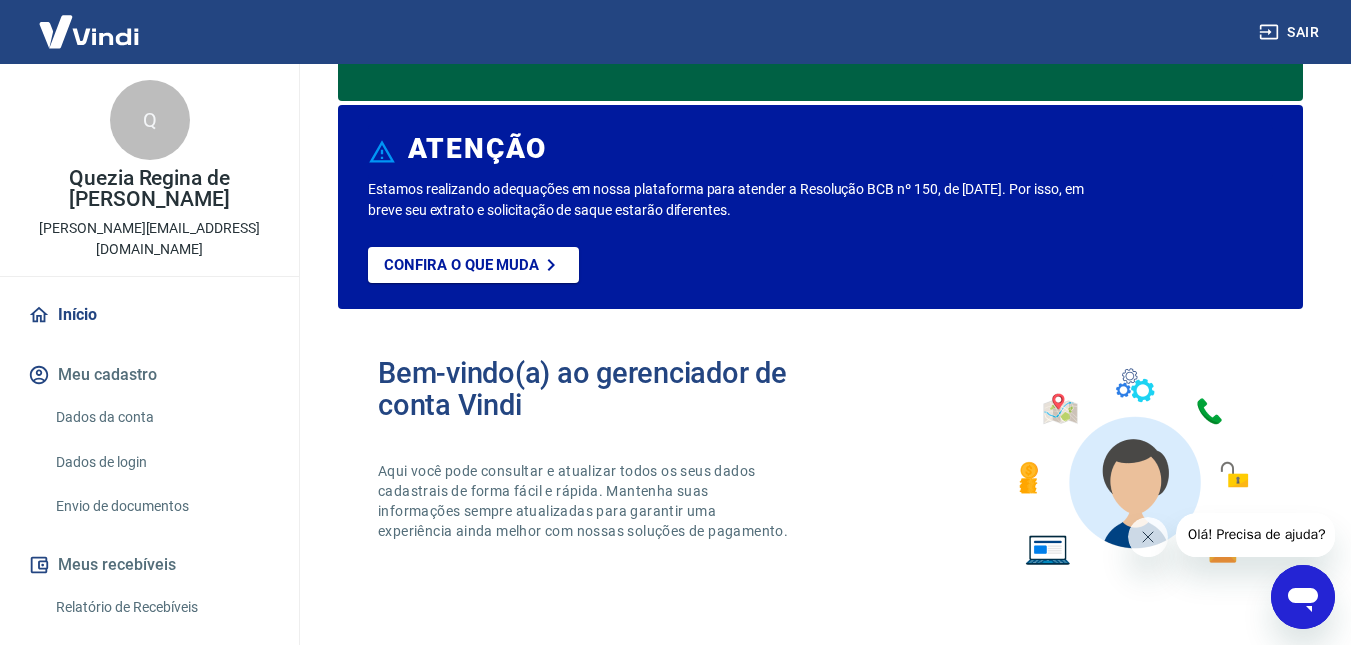 click on "Confira o que muda" at bounding box center (783, 278) 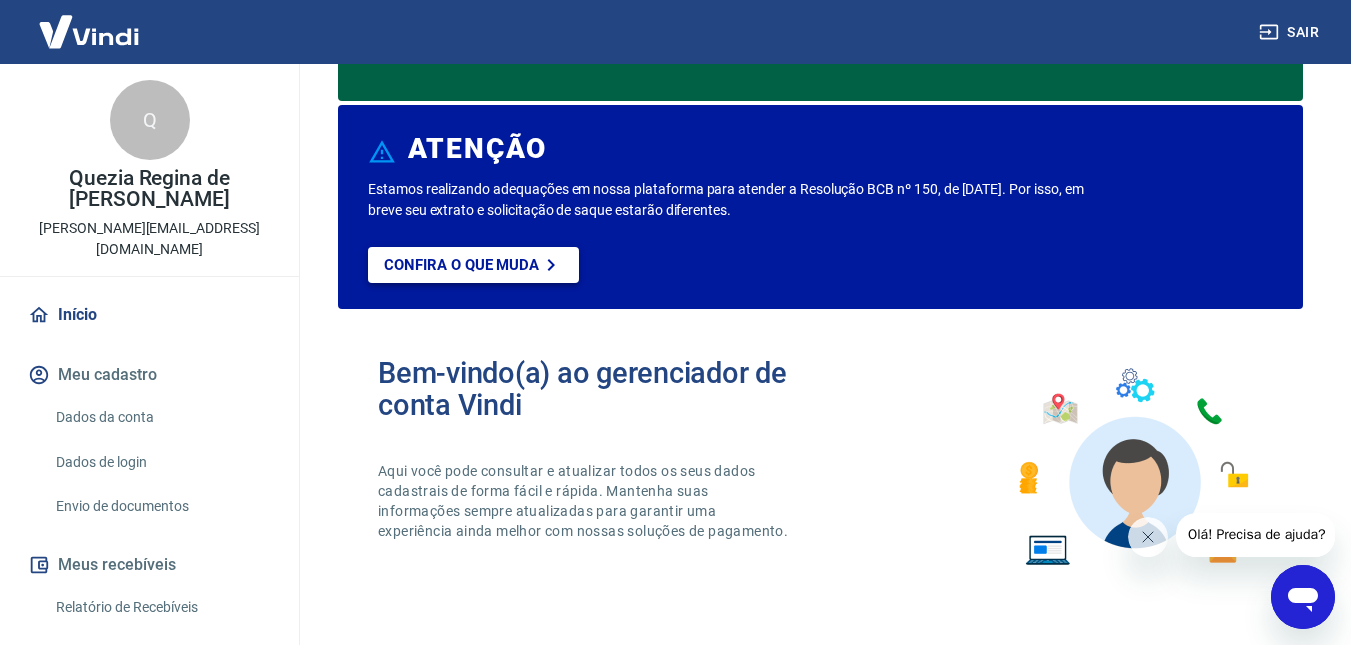 click 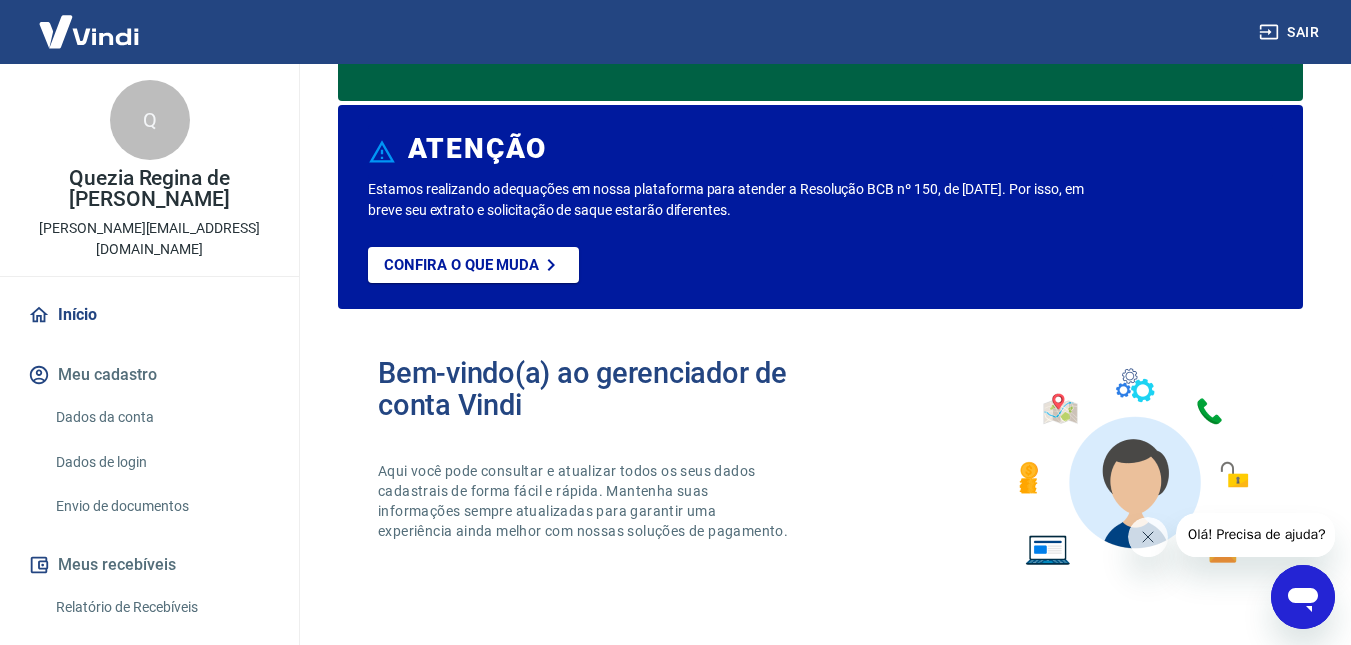 scroll, scrollTop: 251, scrollLeft: 0, axis: vertical 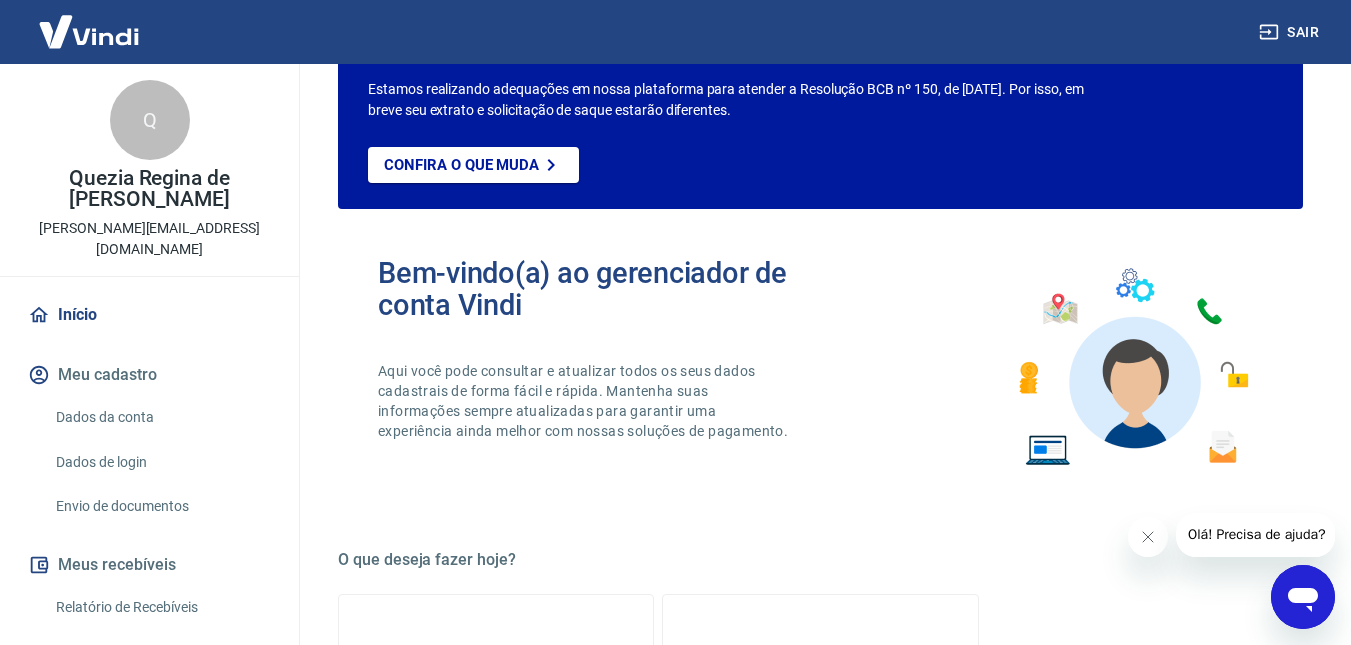 click on "Dados da conta" at bounding box center [161, 417] 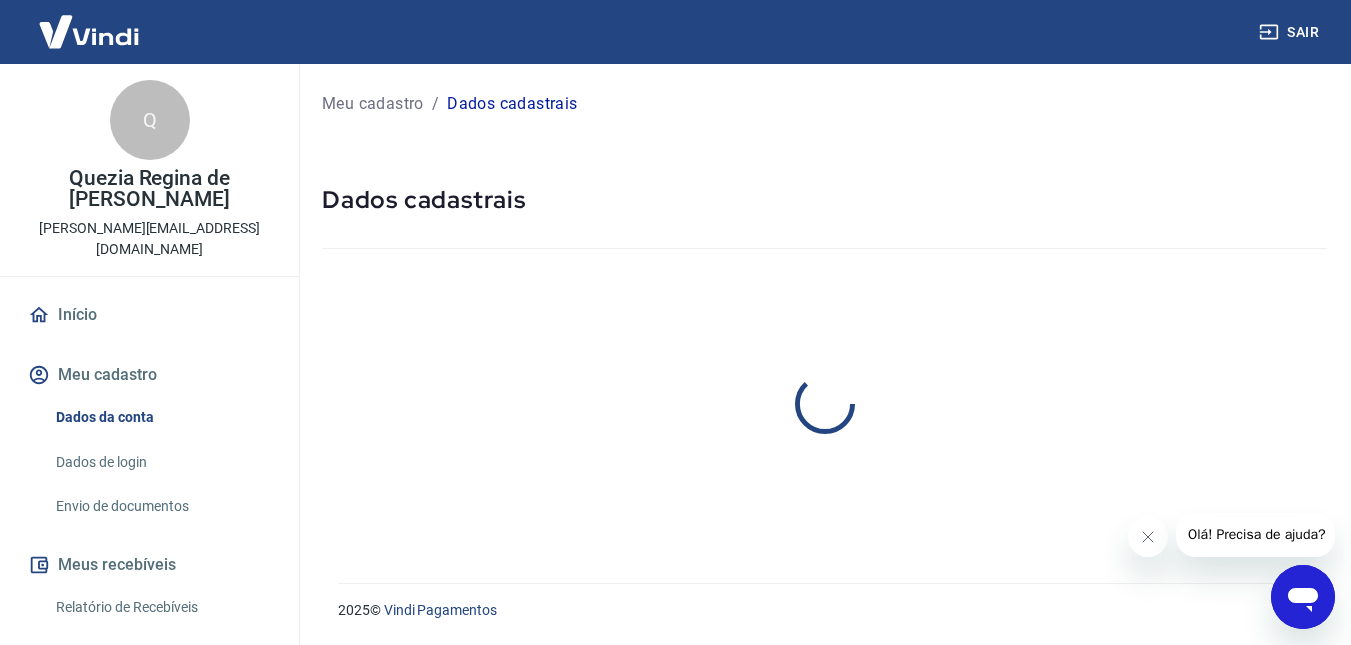 scroll, scrollTop: 0, scrollLeft: 0, axis: both 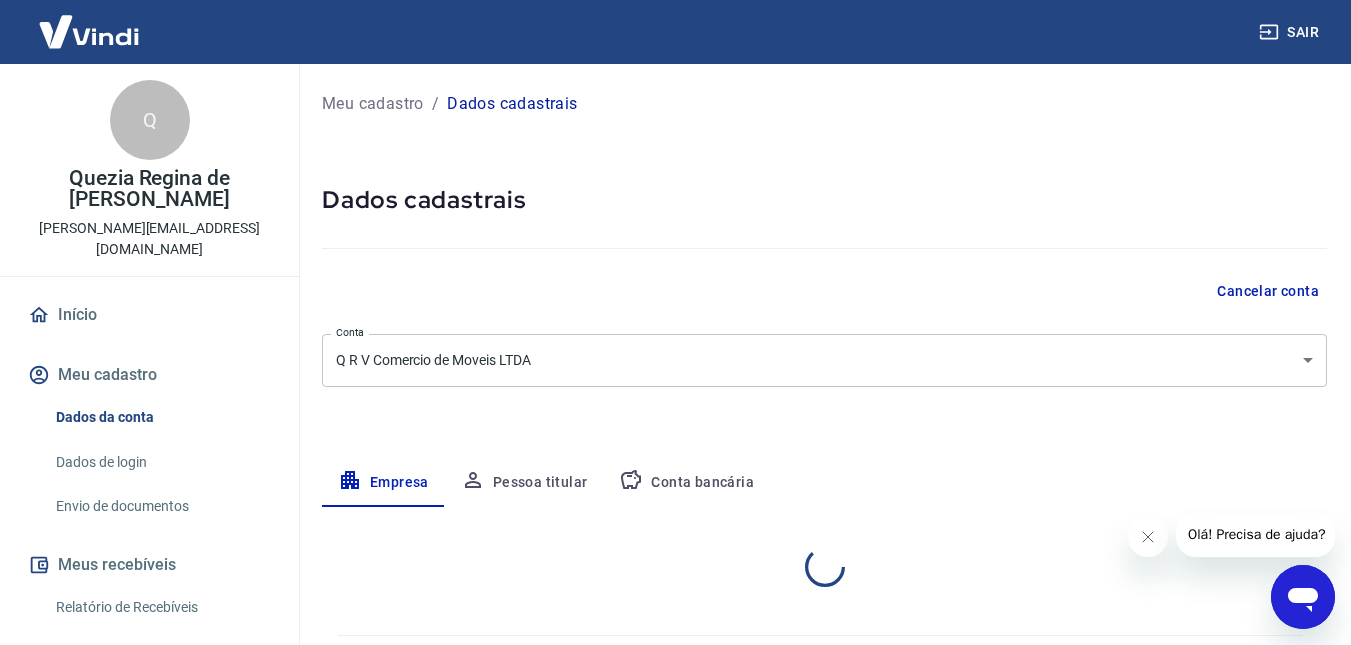 select on "RS" 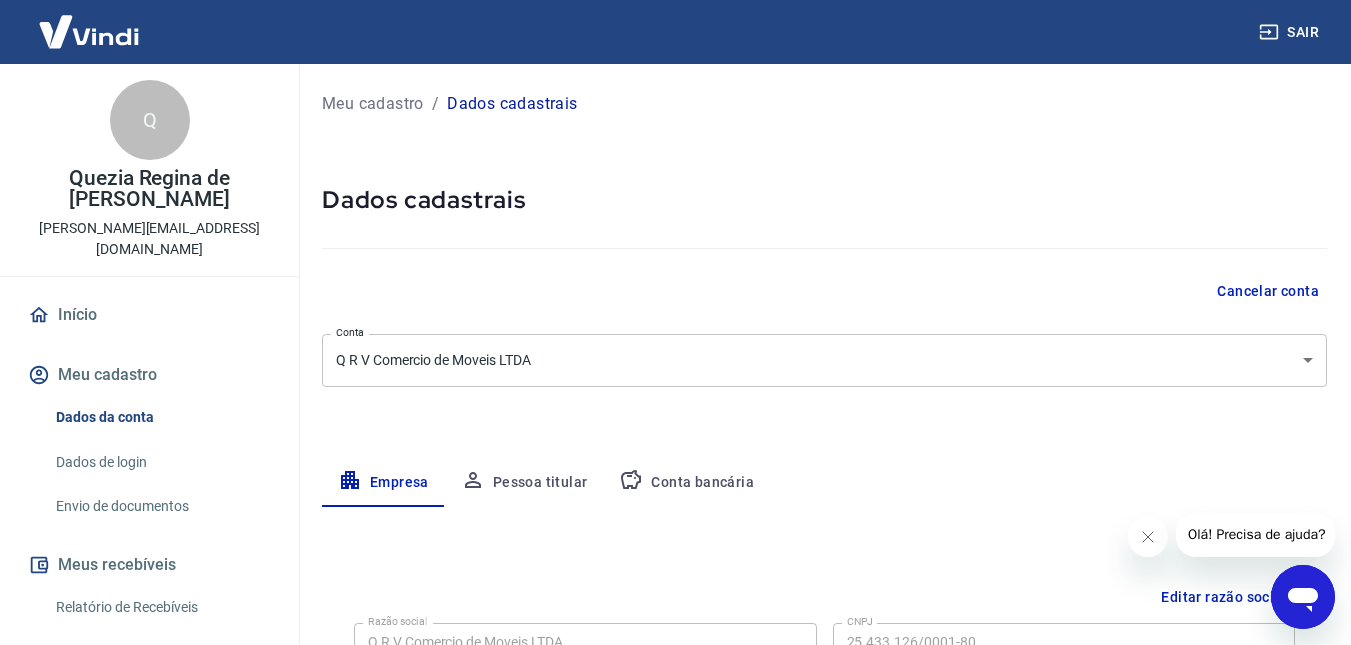 scroll, scrollTop: 797, scrollLeft: 0, axis: vertical 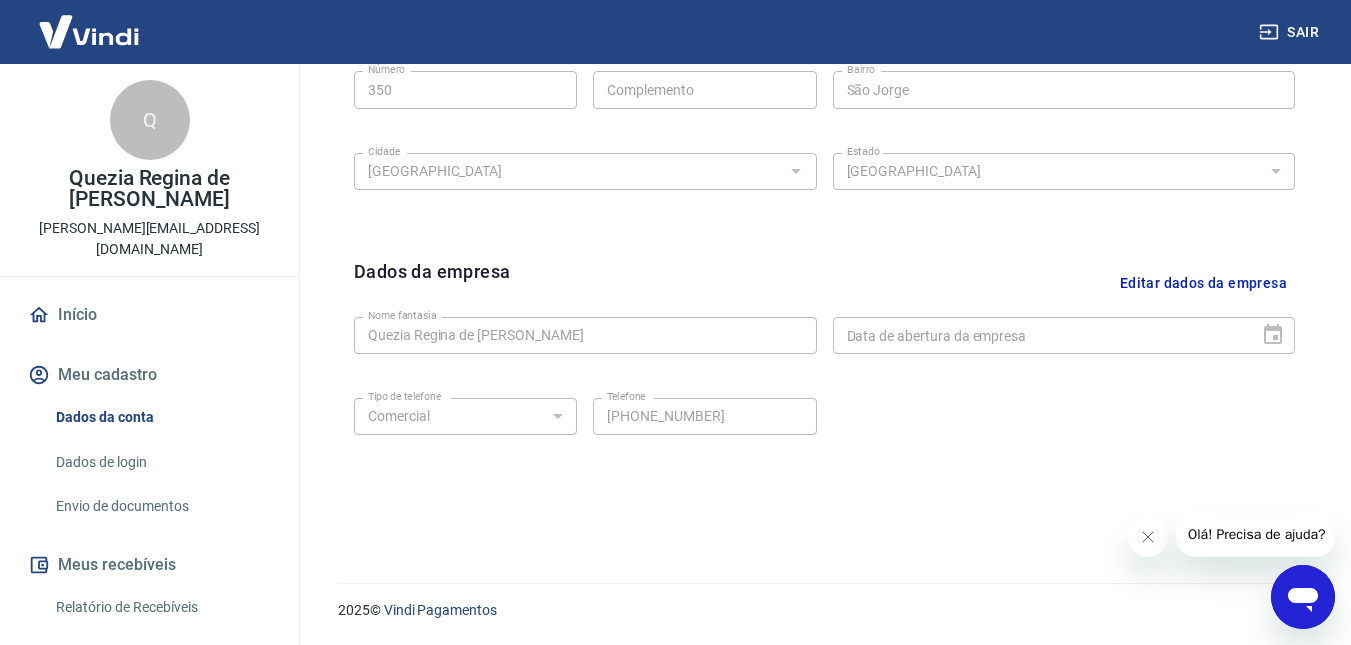 click on "Dados de login" at bounding box center [161, 462] 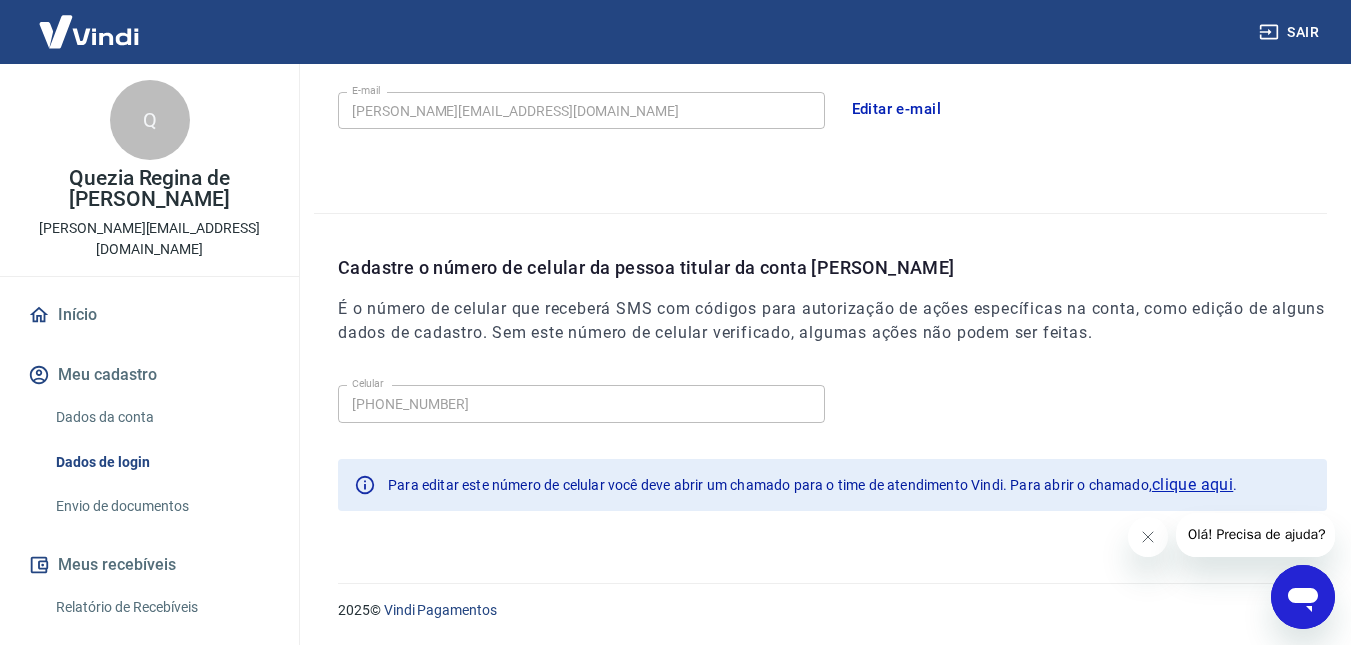 scroll, scrollTop: 620, scrollLeft: 0, axis: vertical 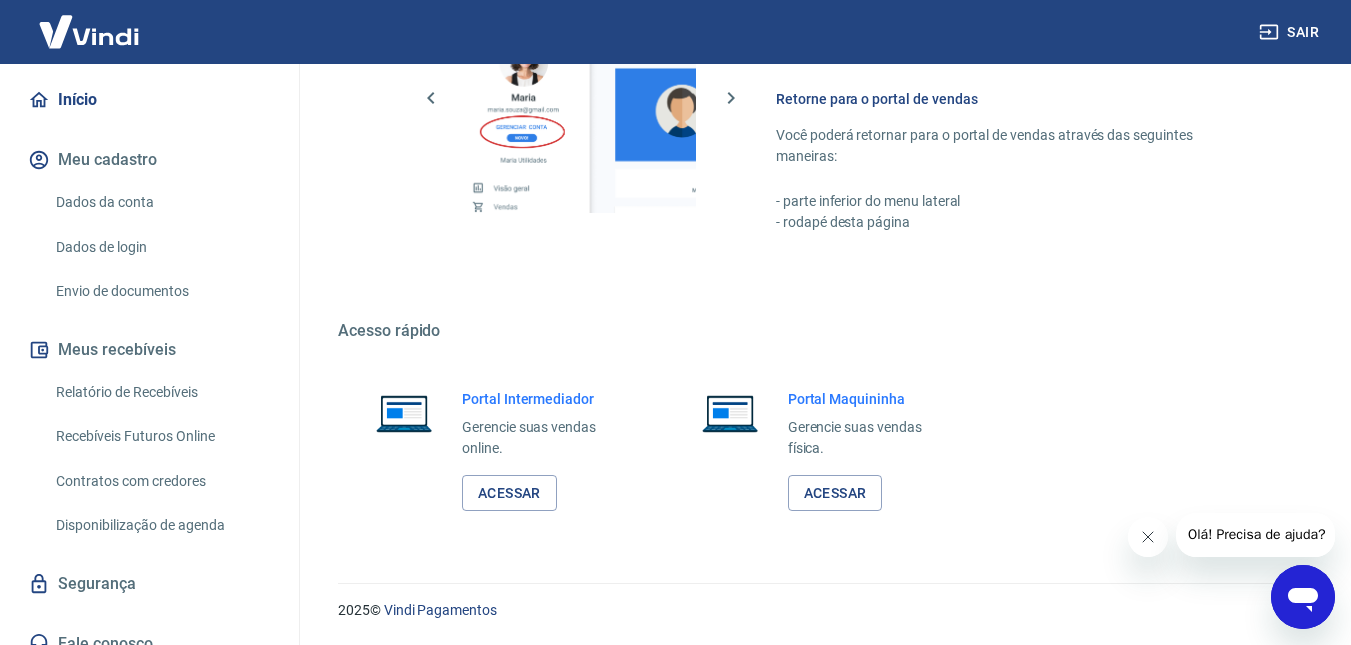 click 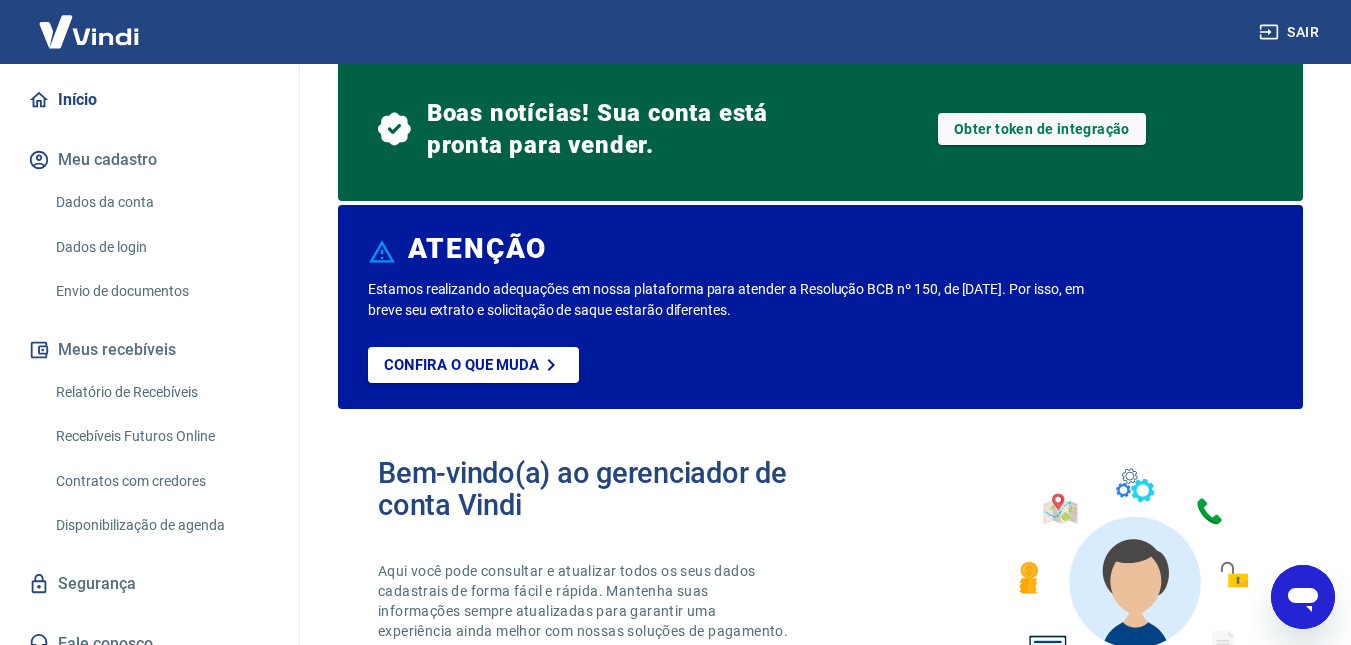 scroll, scrollTop: 0, scrollLeft: 0, axis: both 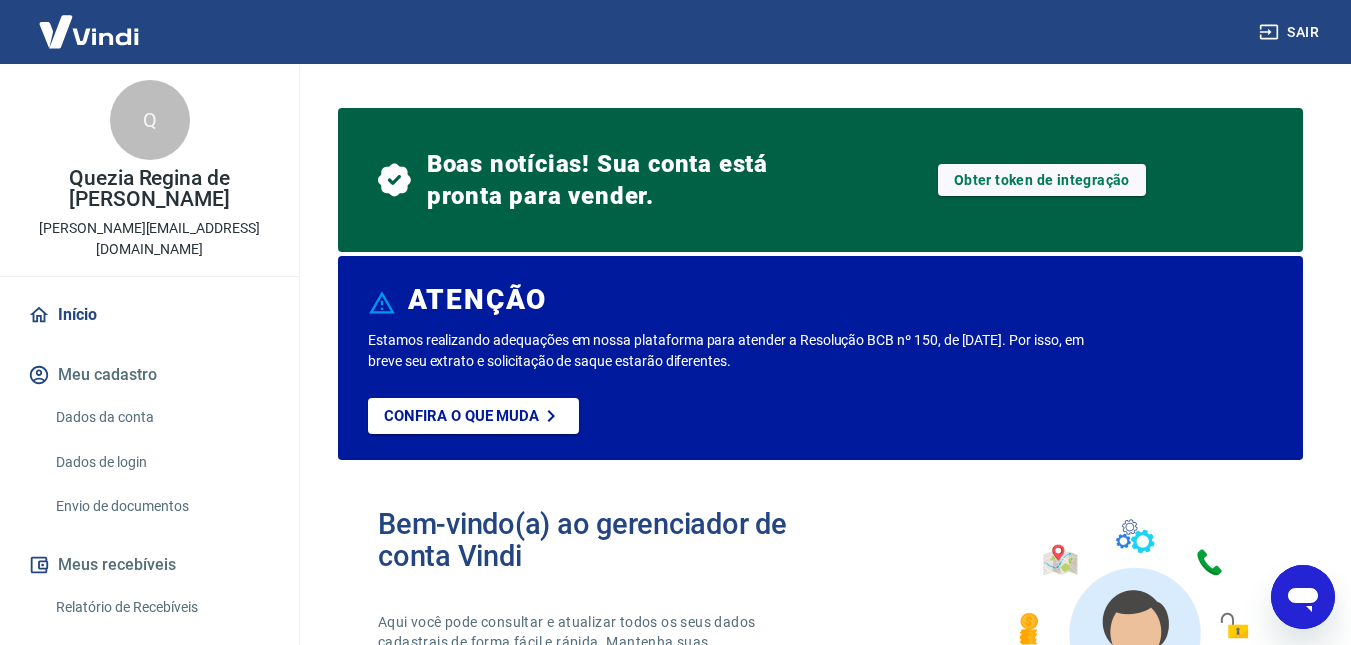 click on "Q" at bounding box center (150, 120) 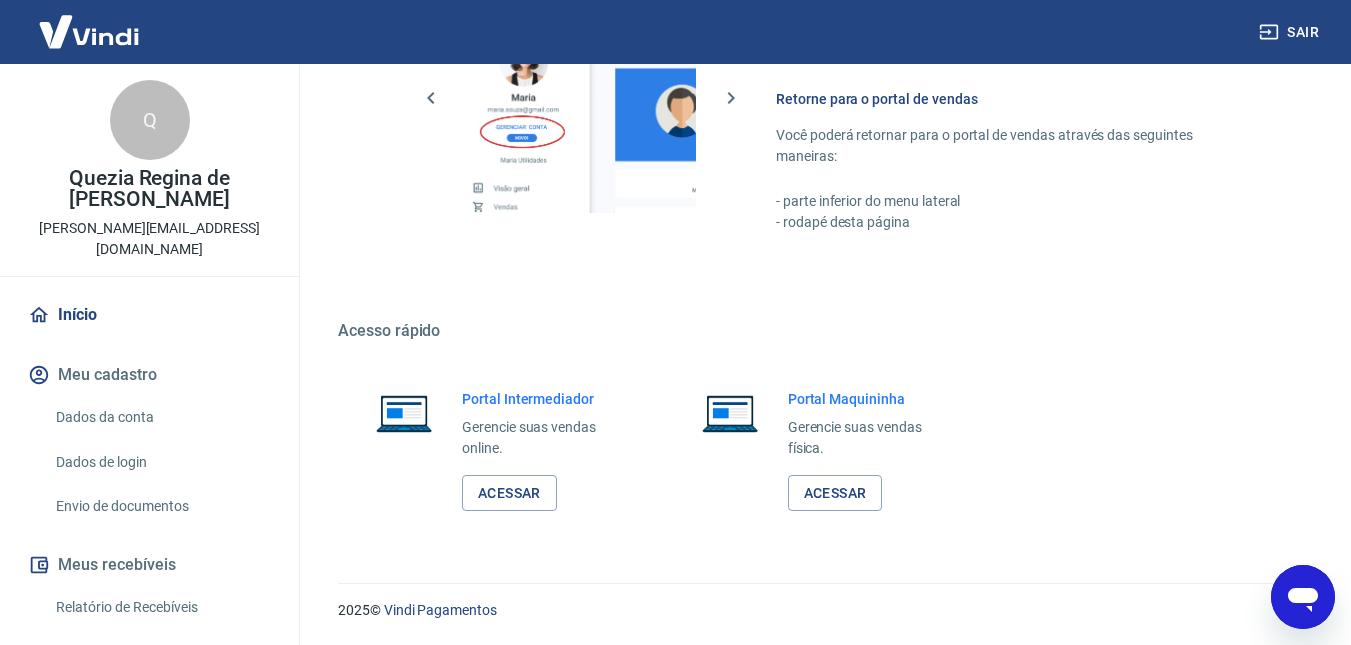 scroll, scrollTop: 1151, scrollLeft: 0, axis: vertical 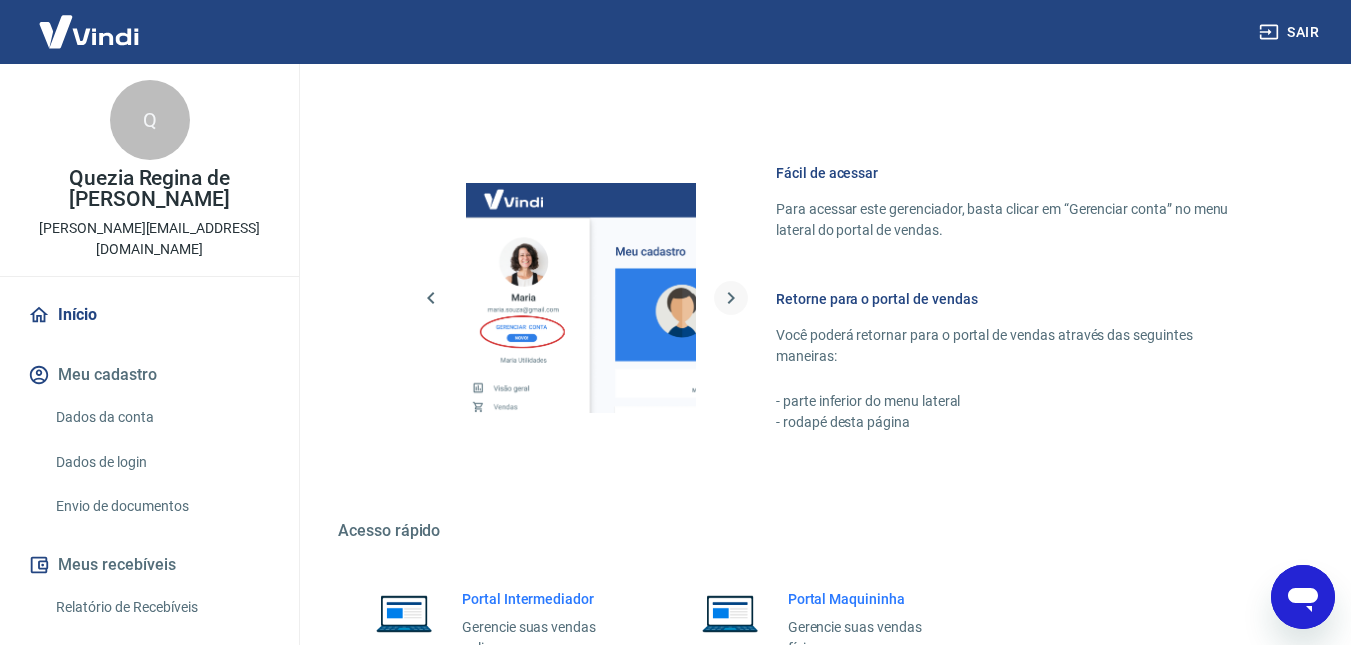 click 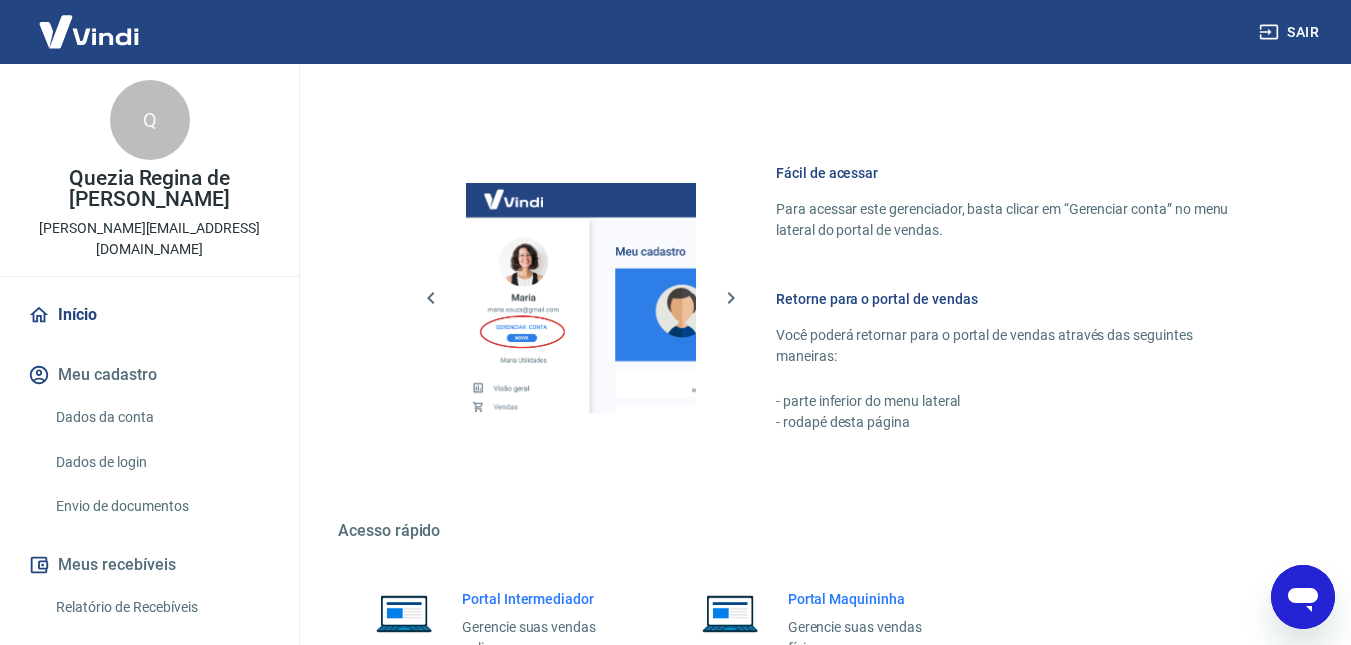 click at bounding box center [581, 298] 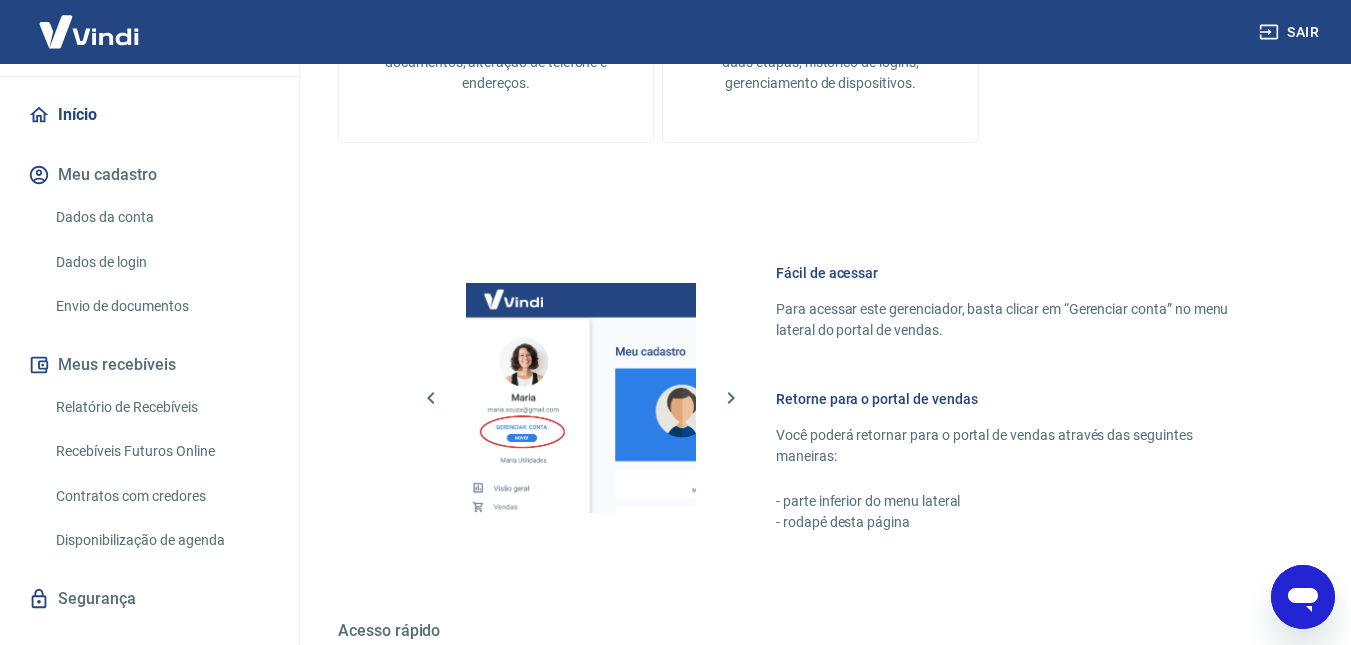 scroll, scrollTop: 215, scrollLeft: 0, axis: vertical 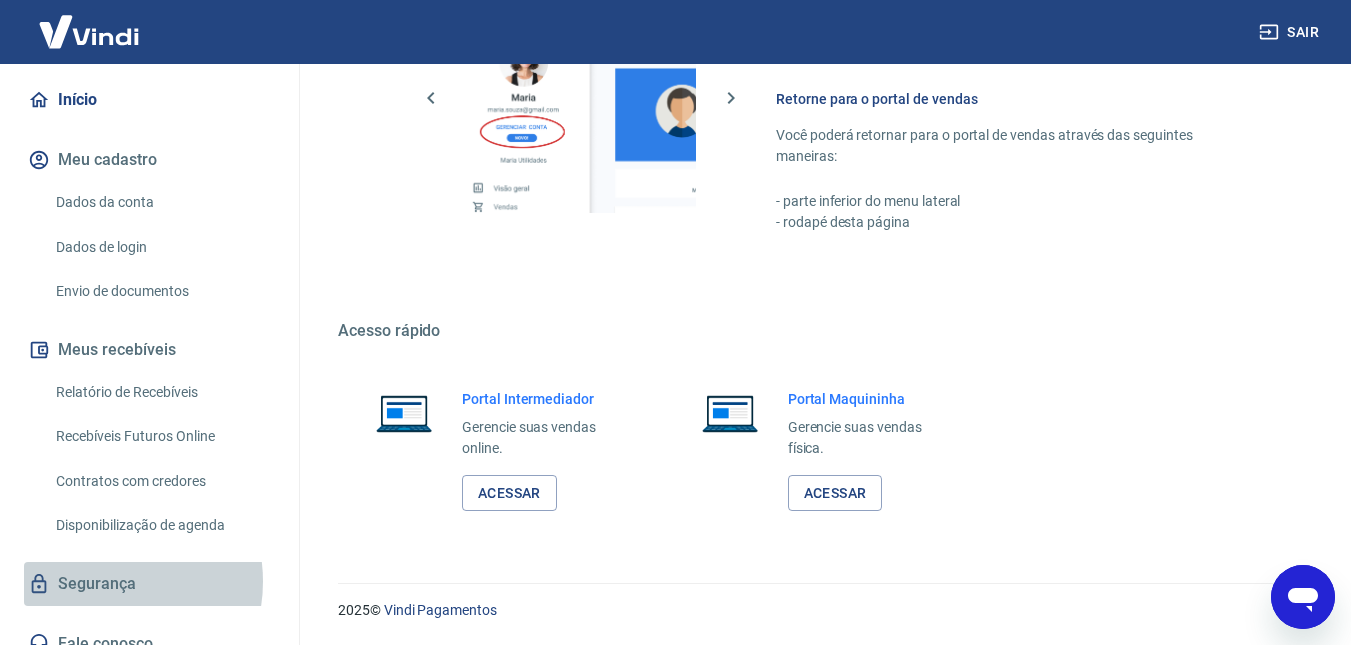 click on "Segurança" at bounding box center [149, 584] 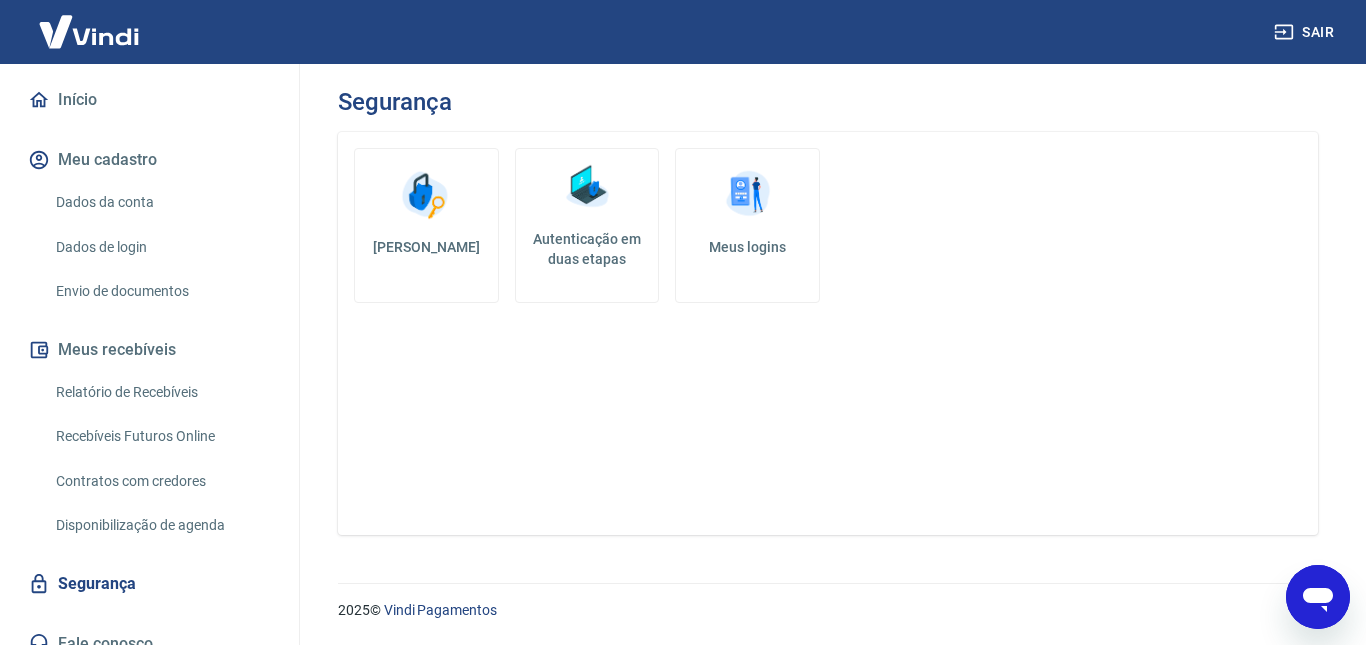 click at bounding box center [426, 195] 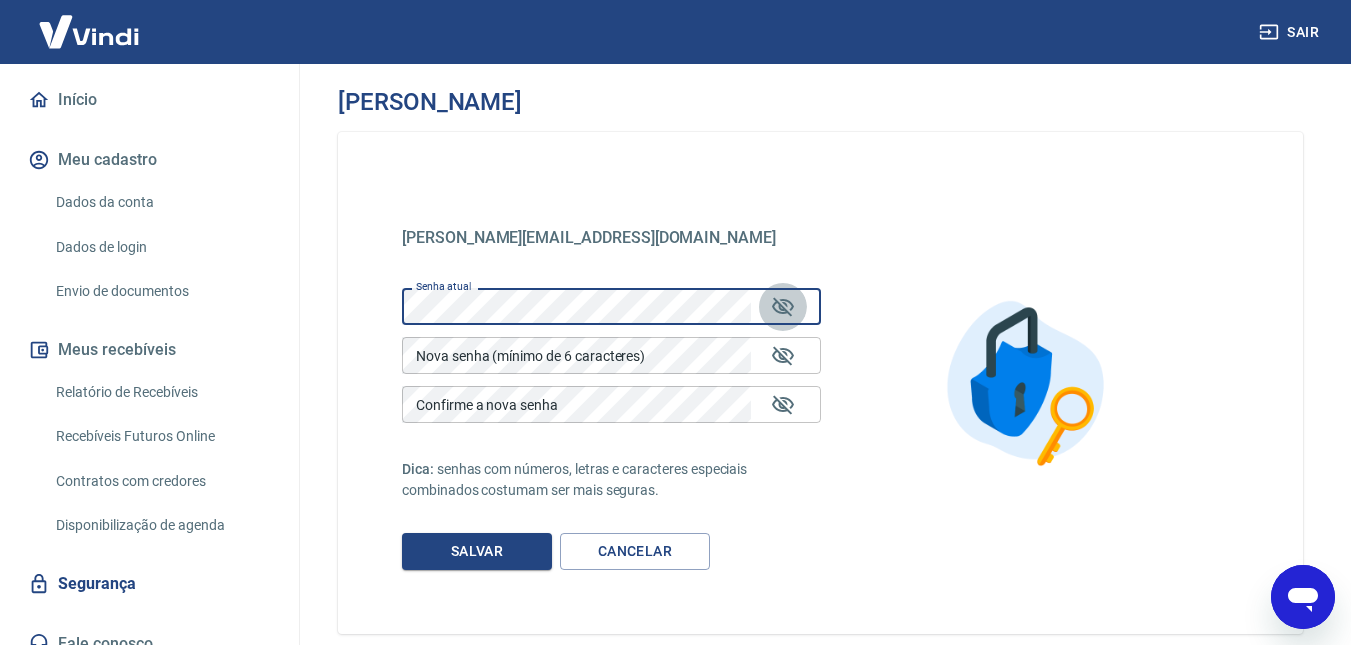 click 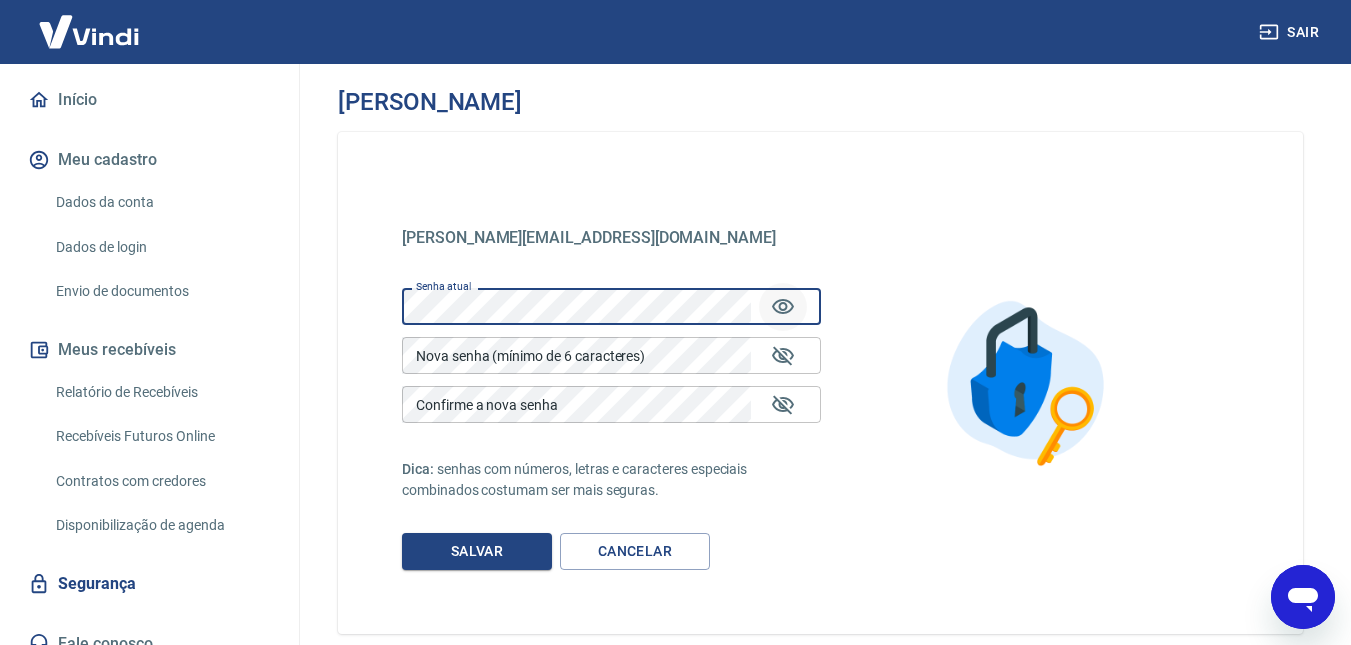 click on "Nova senha (mínimo de 6 caracteres) Nova senha (mínimo de 6 caracteres)" at bounding box center [611, 355] 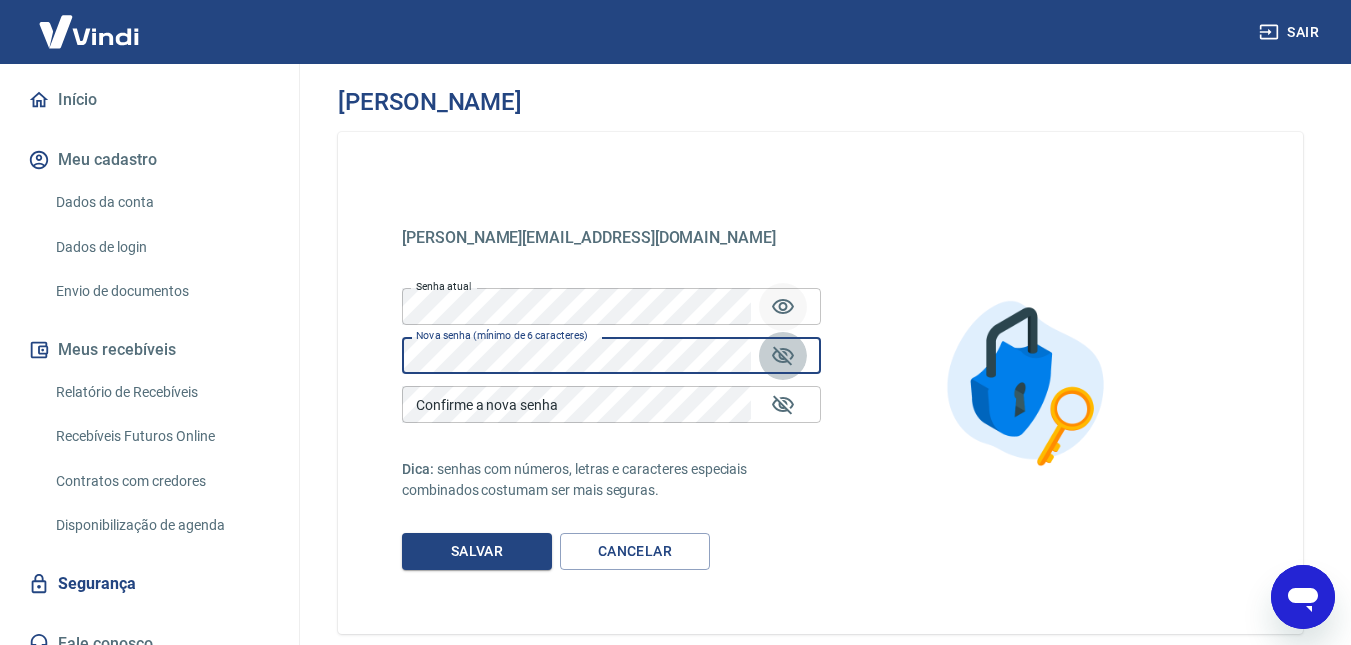 click at bounding box center (783, 356) 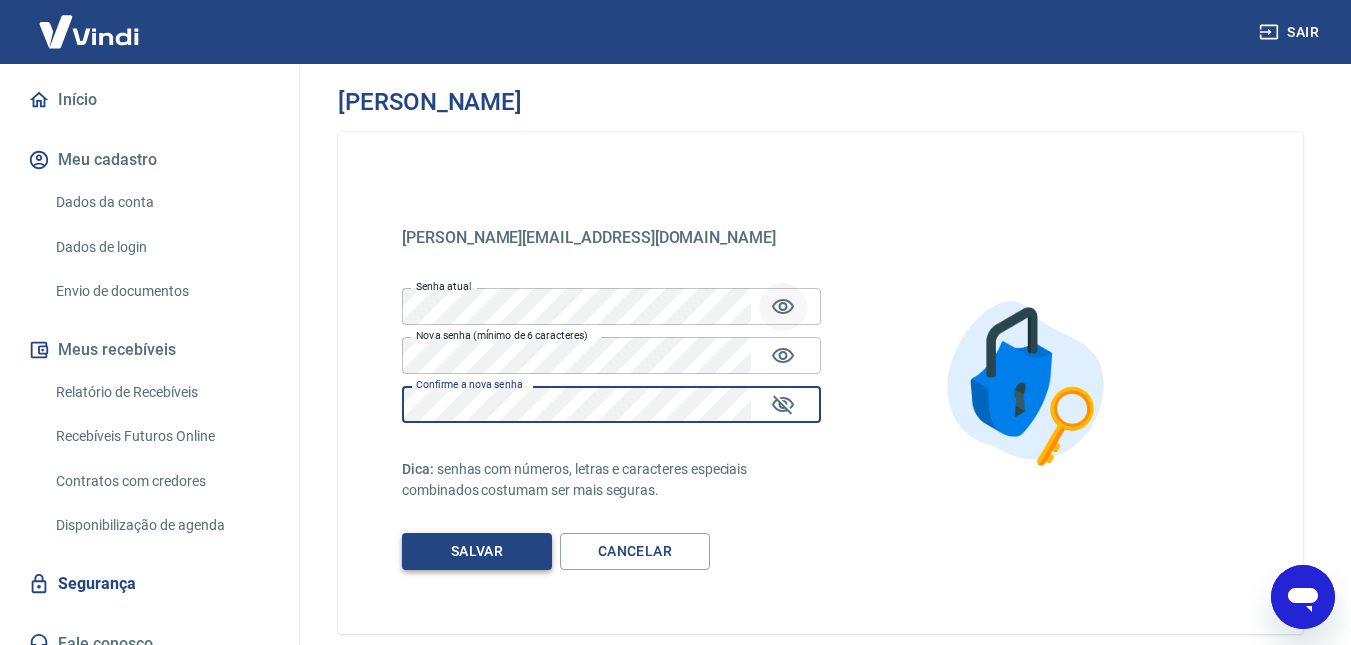 click on "Salvar" at bounding box center [477, 551] 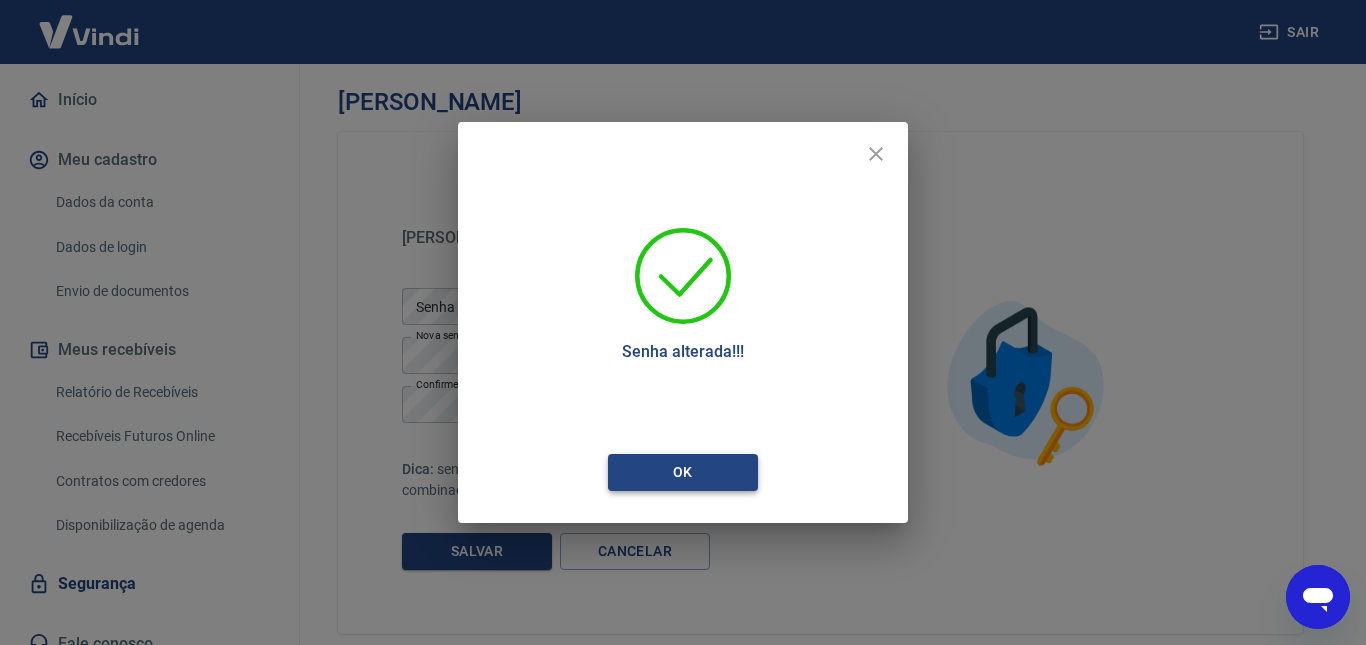 click on "Ok" at bounding box center (683, 472) 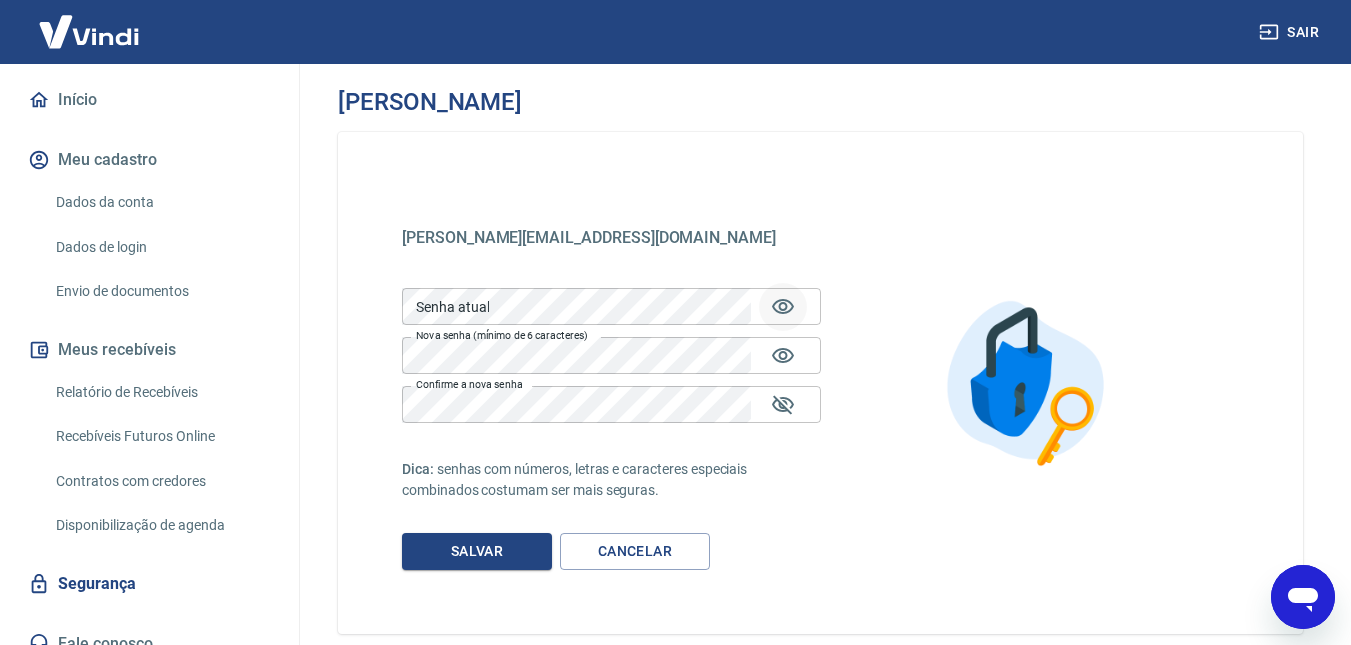 click on "Meu cadastro" at bounding box center (149, 160) 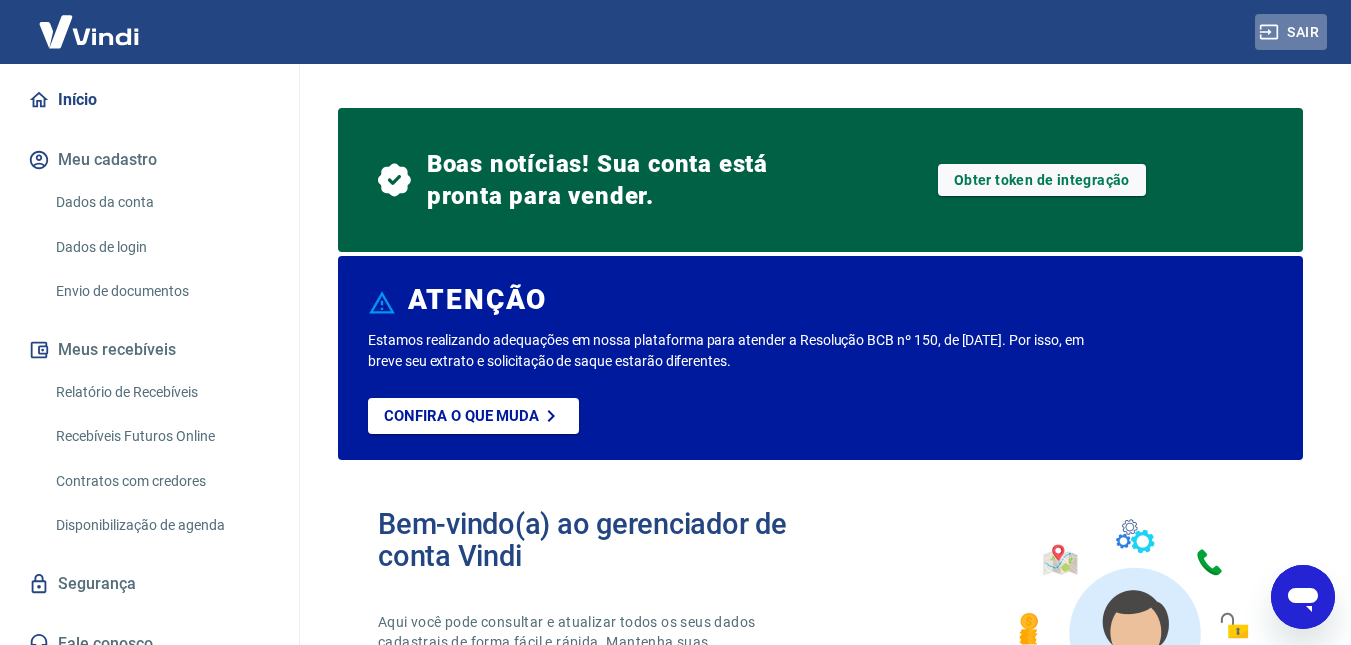 click on "Sair" at bounding box center (1291, 32) 